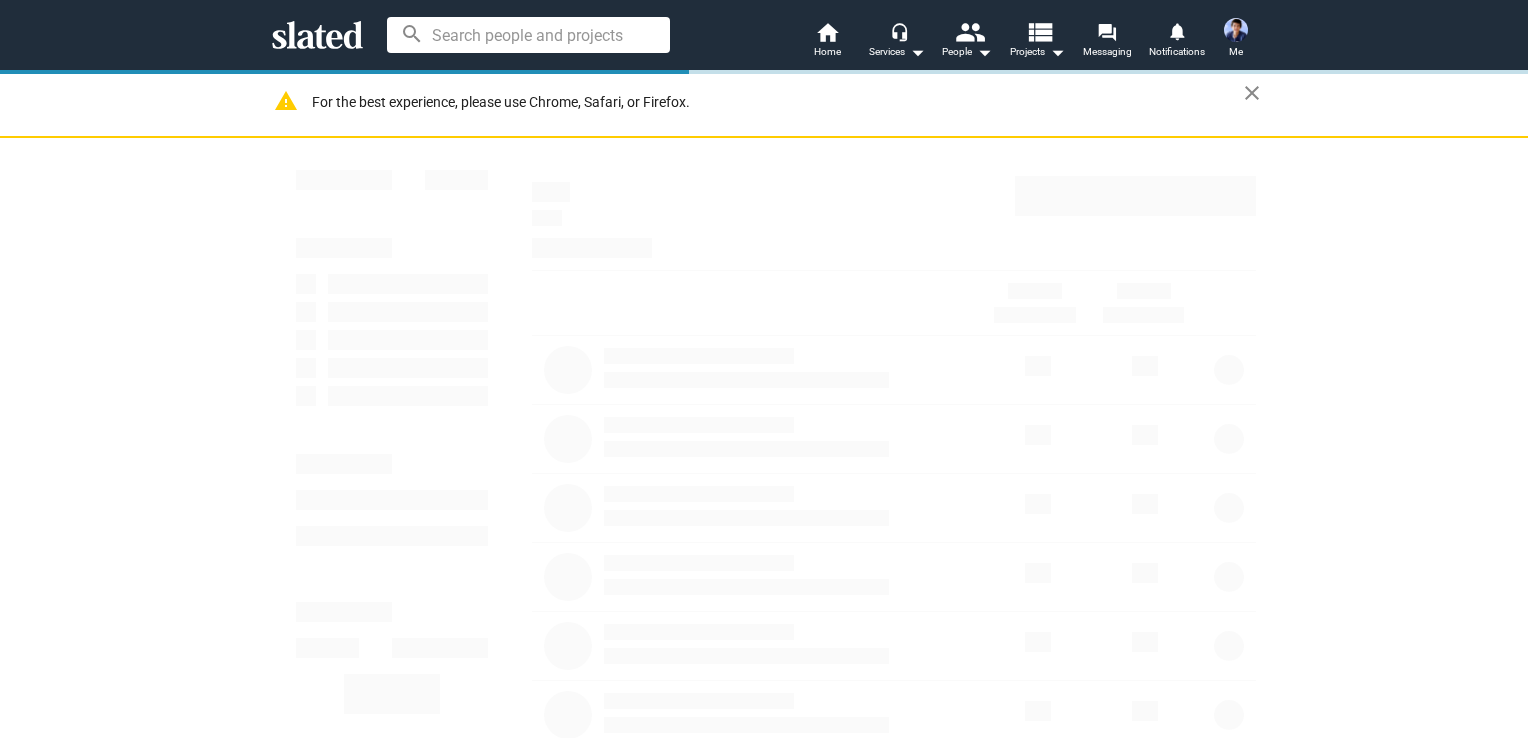scroll, scrollTop: 0, scrollLeft: 0, axis: both 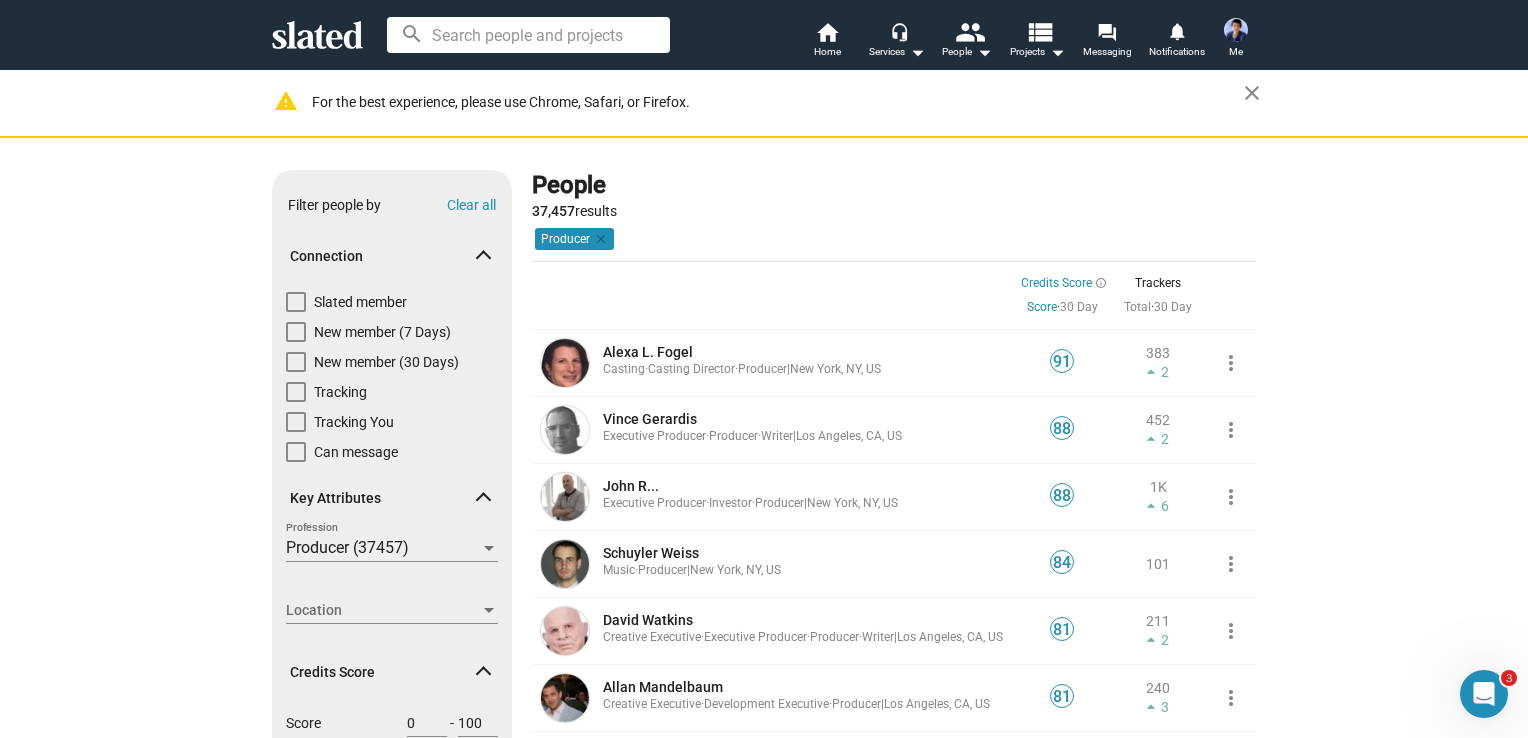 click at bounding box center (1236, 30) 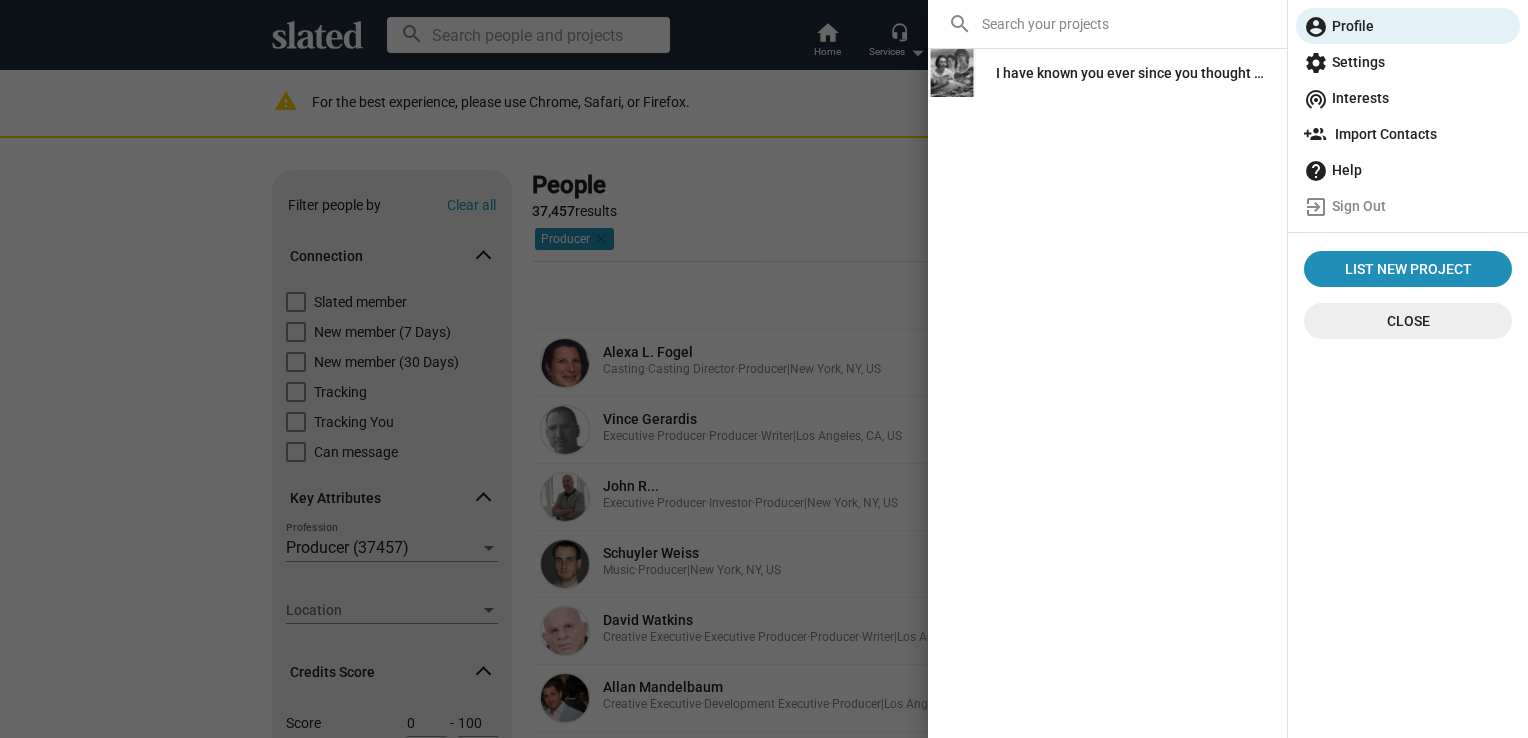 click on "I have known you ever since you thought of me" 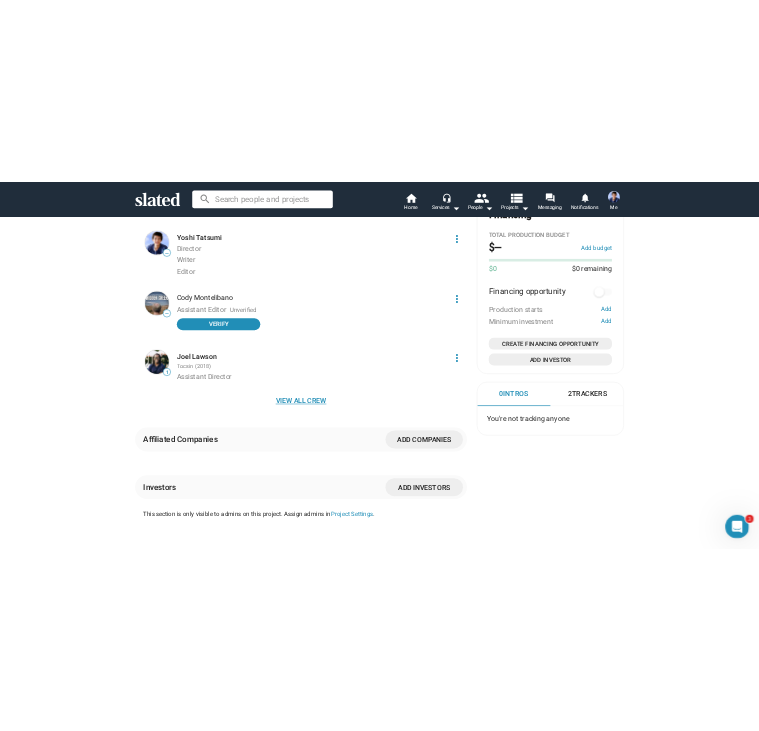 scroll, scrollTop: 1200, scrollLeft: 0, axis: vertical 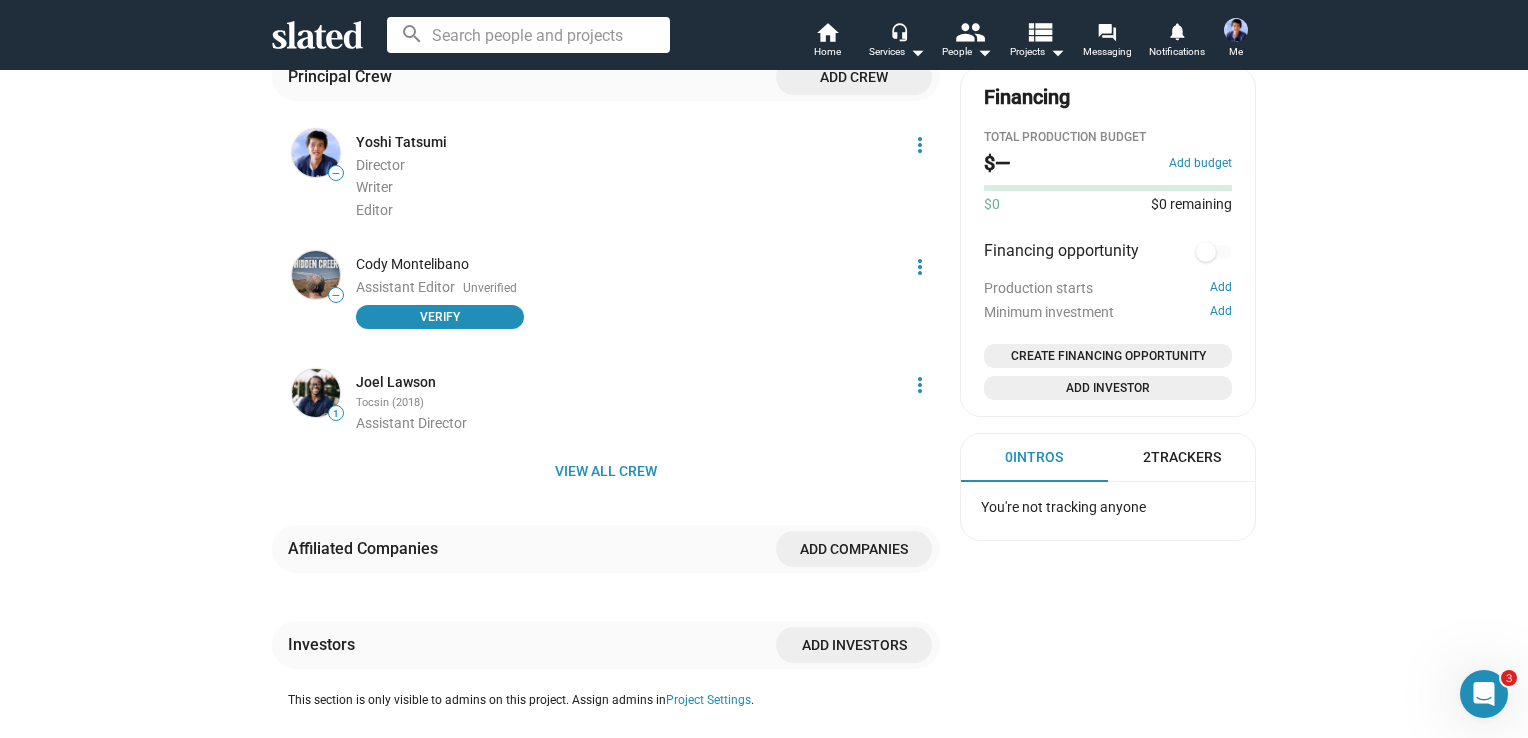 click on "Cody Montelibano" 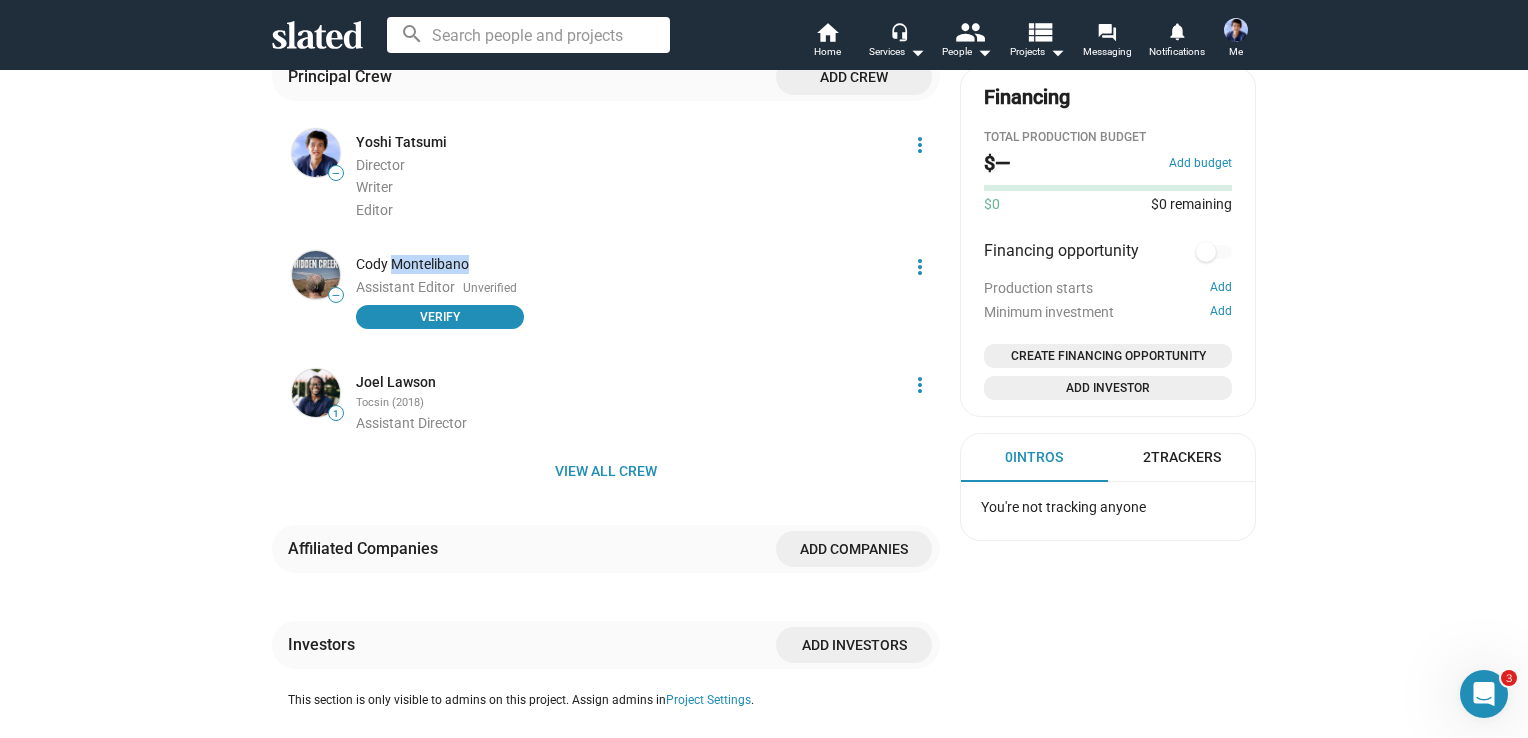 click on "Cody Montelibano" 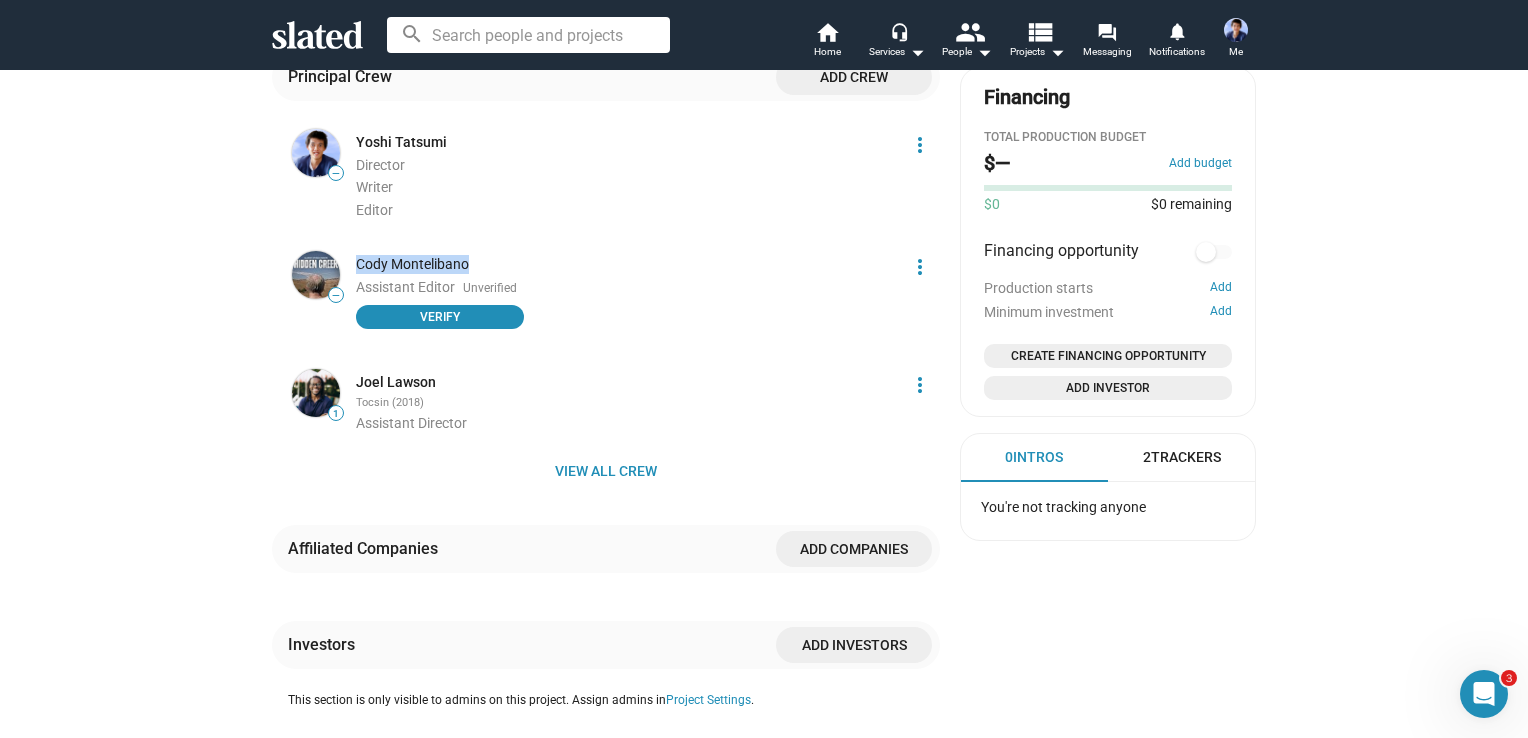 click on "Cody Montelibano" 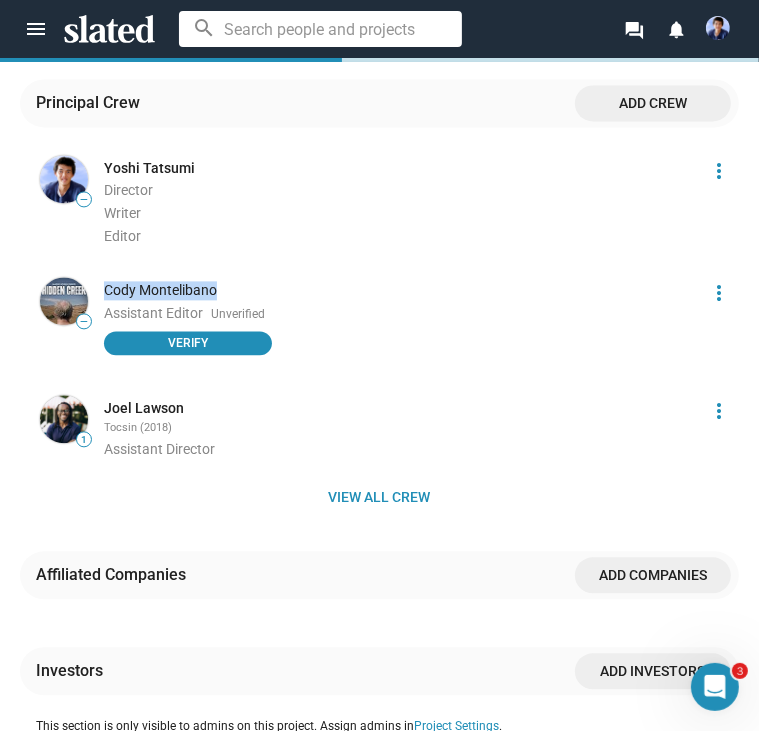 scroll, scrollTop: 2139, scrollLeft: 0, axis: vertical 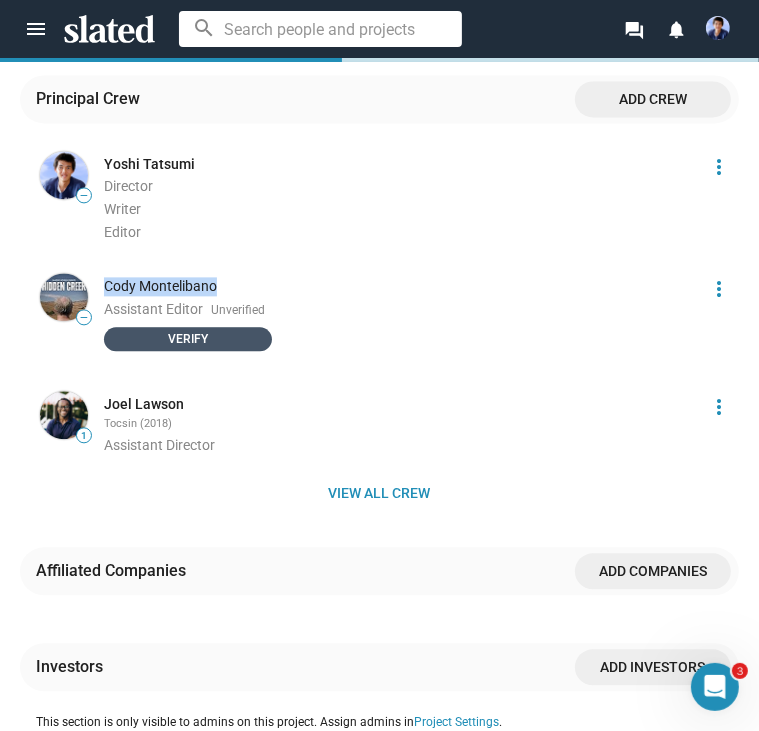 click on "Verify" 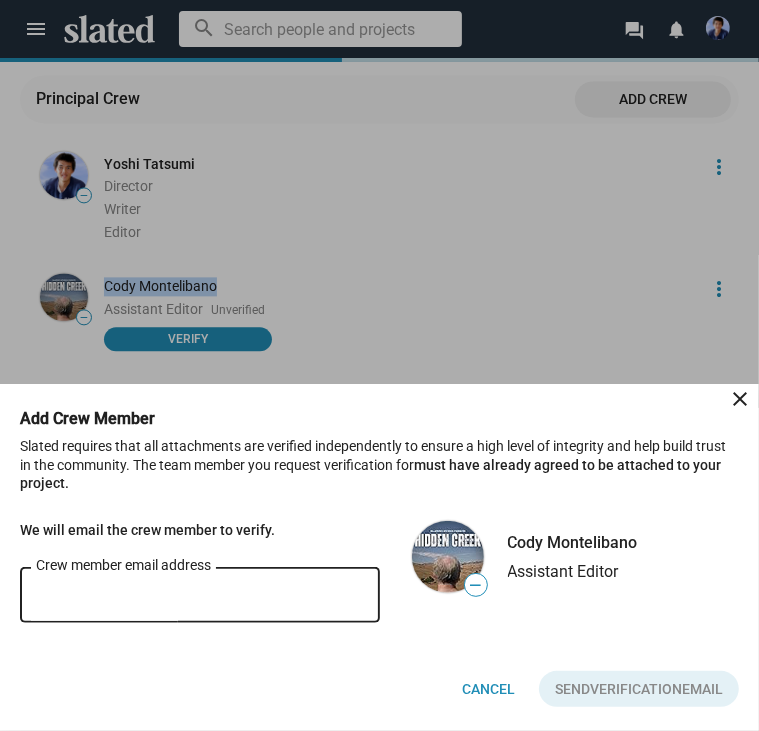drag, startPoint x: 290, startPoint y: 616, endPoint x: 280, endPoint y: 617, distance: 10.049875 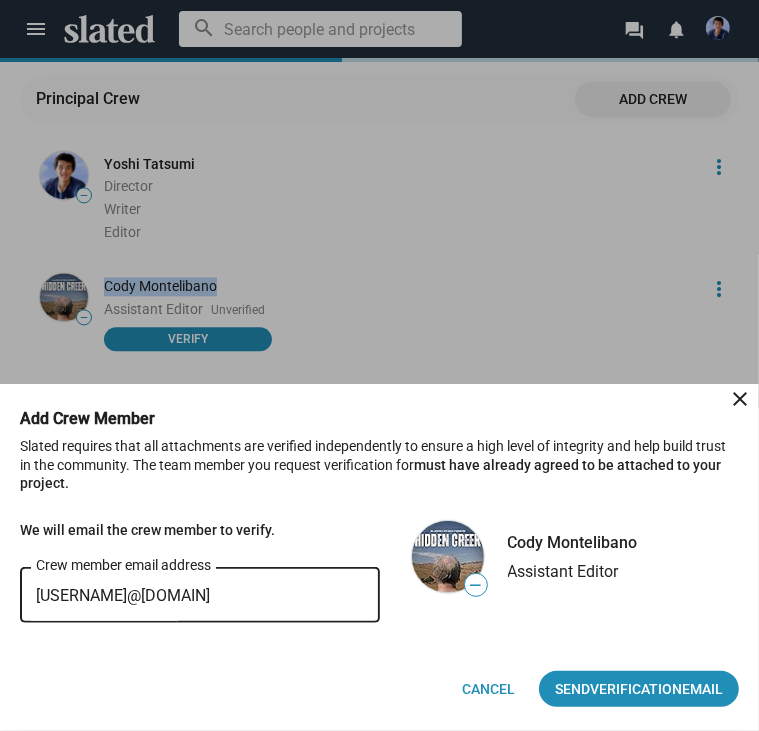 click on "codymtx1220@gmail.com" at bounding box center [200, 596] 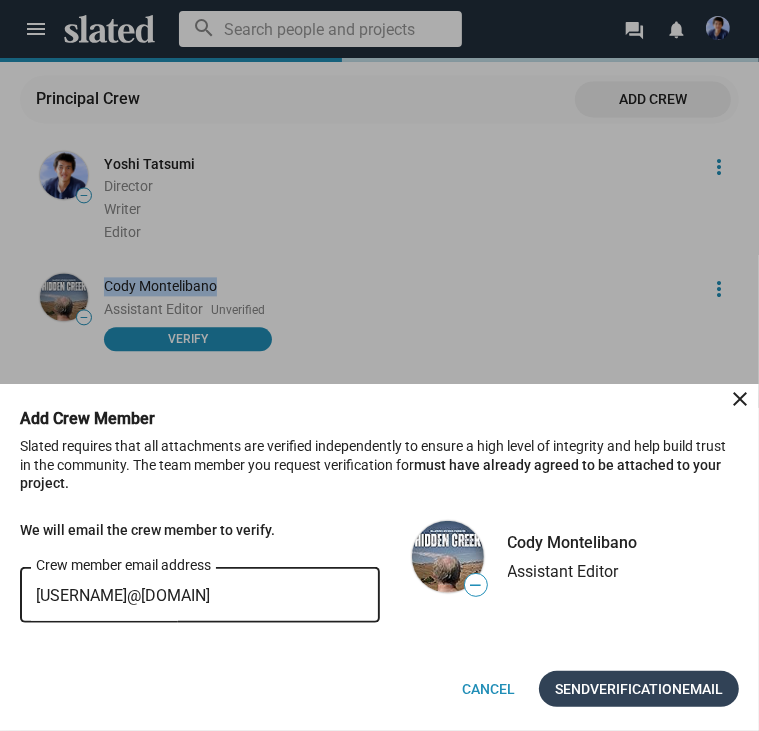 type on "codymtx1220@gmail.com" 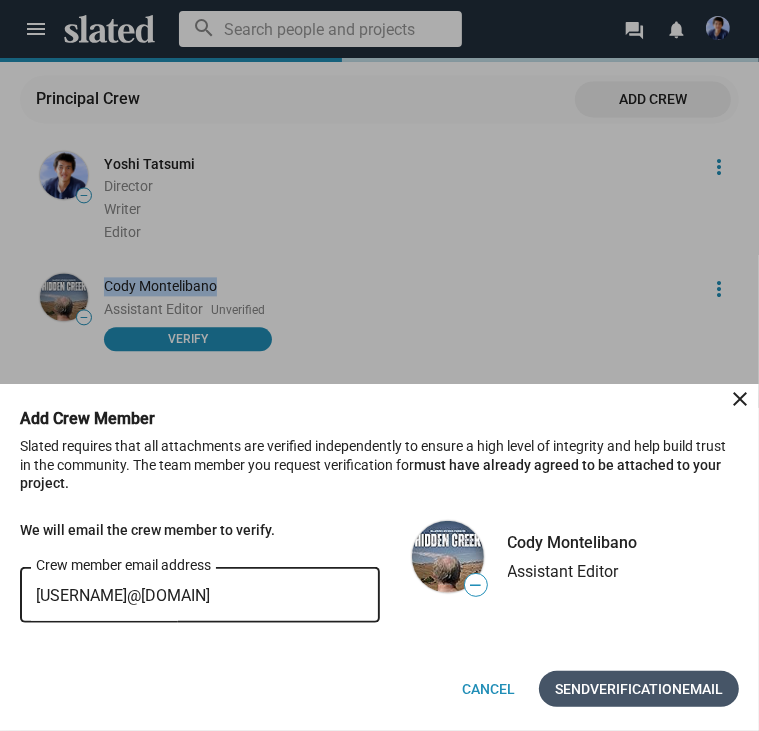 click on "Verification" at bounding box center [636, 689] 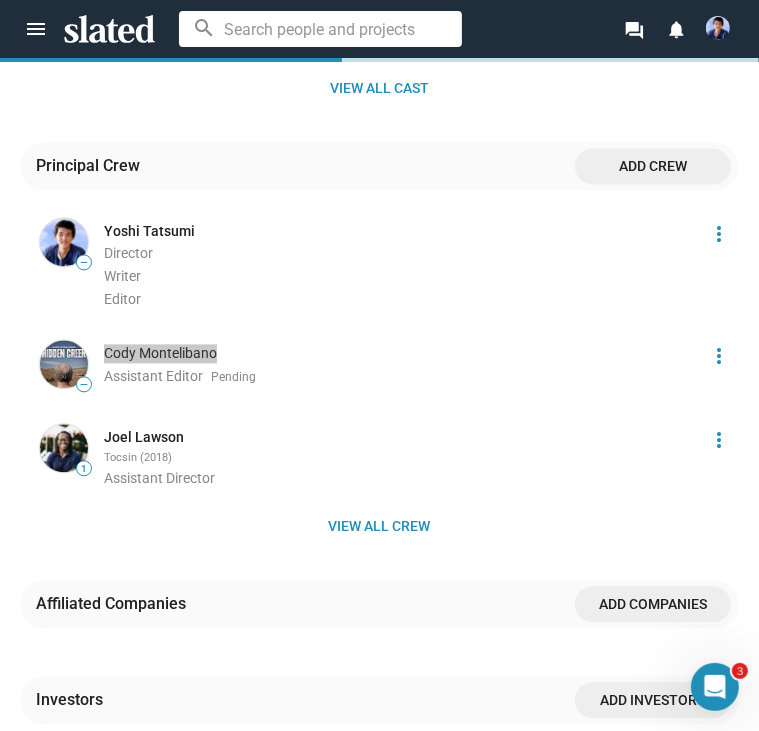 scroll, scrollTop: 2139, scrollLeft: 0, axis: vertical 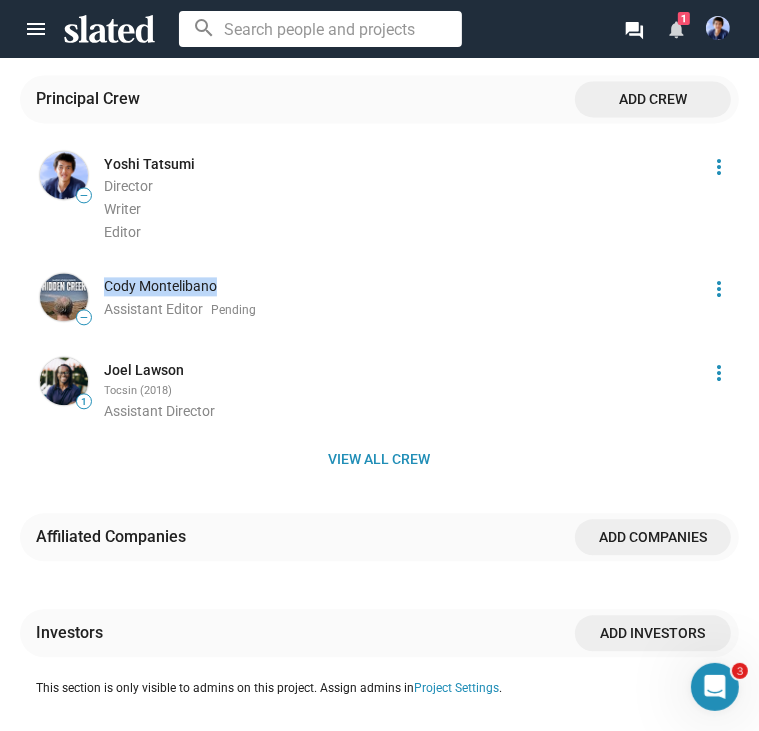 click on "notifications" at bounding box center (675, 28) 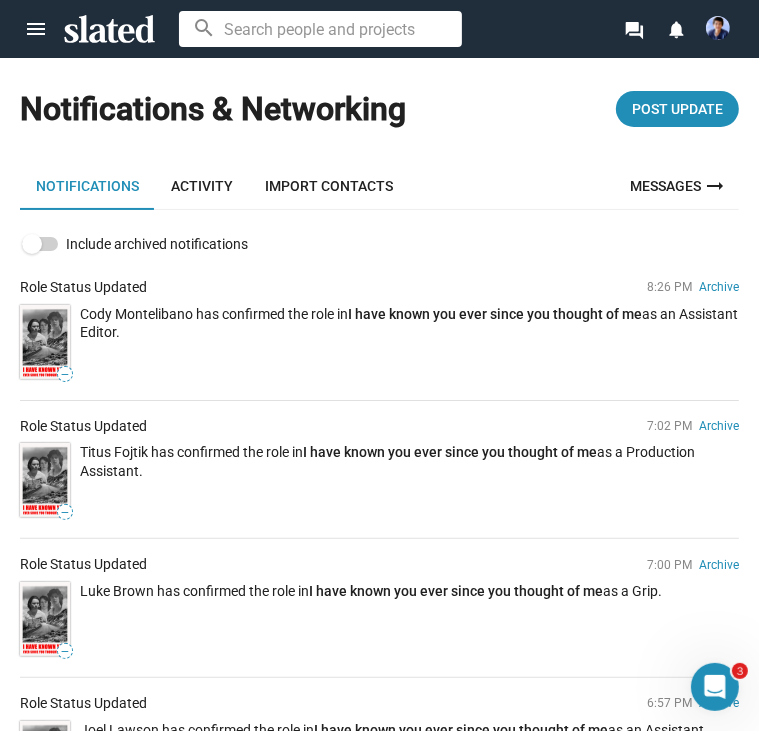 scroll, scrollTop: 100, scrollLeft: 0, axis: vertical 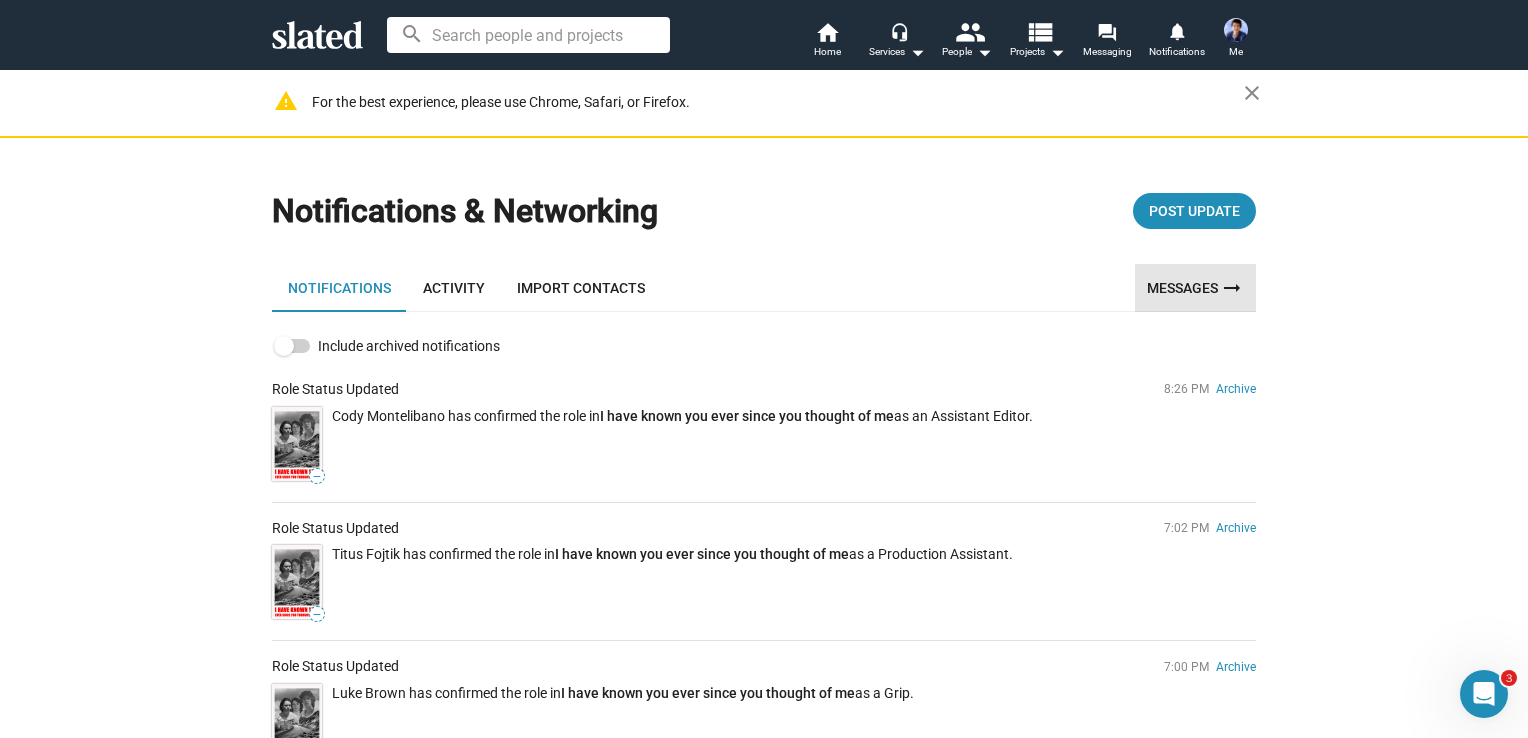 click on "Messages  arrow_right_alt" at bounding box center (1195, 288) 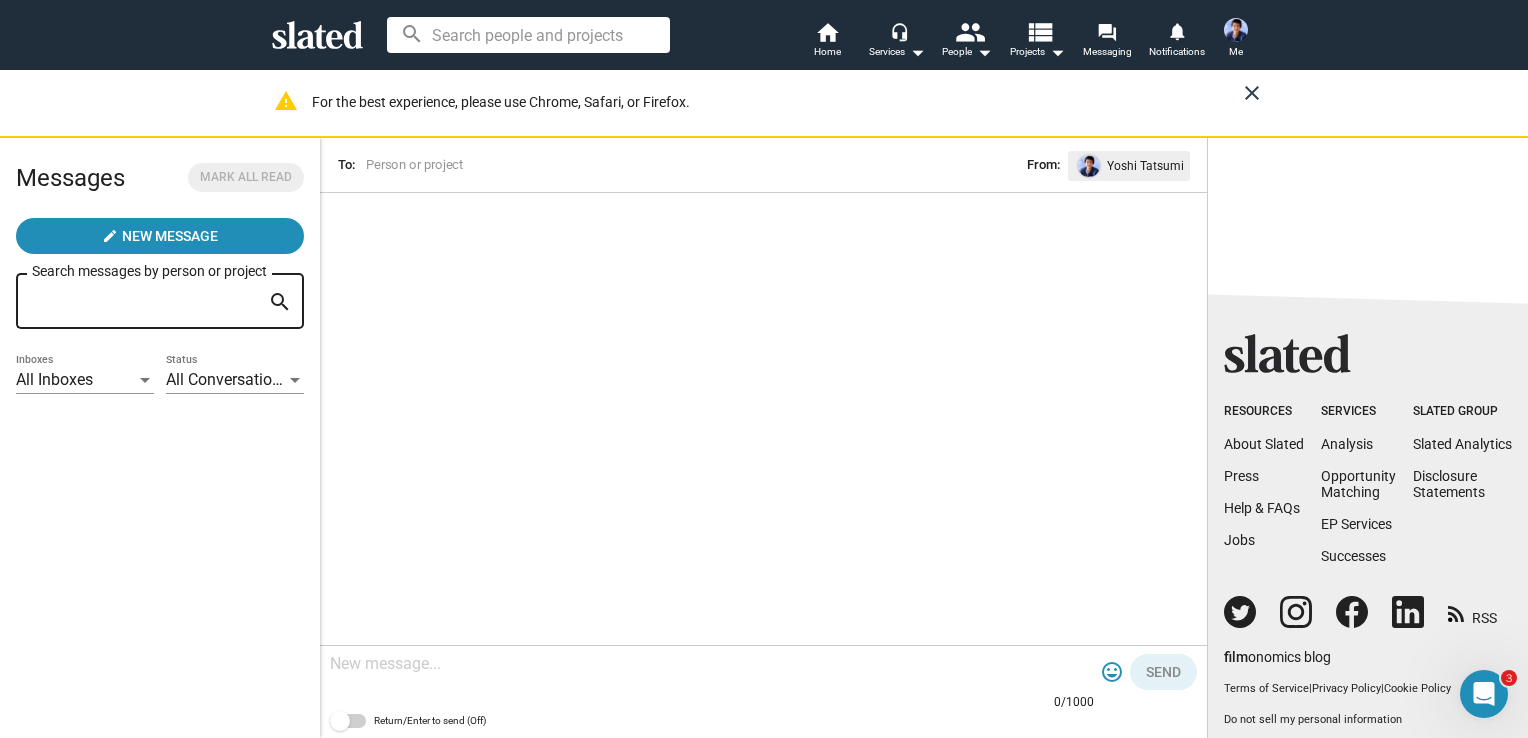 click on "close" at bounding box center (1252, 93) 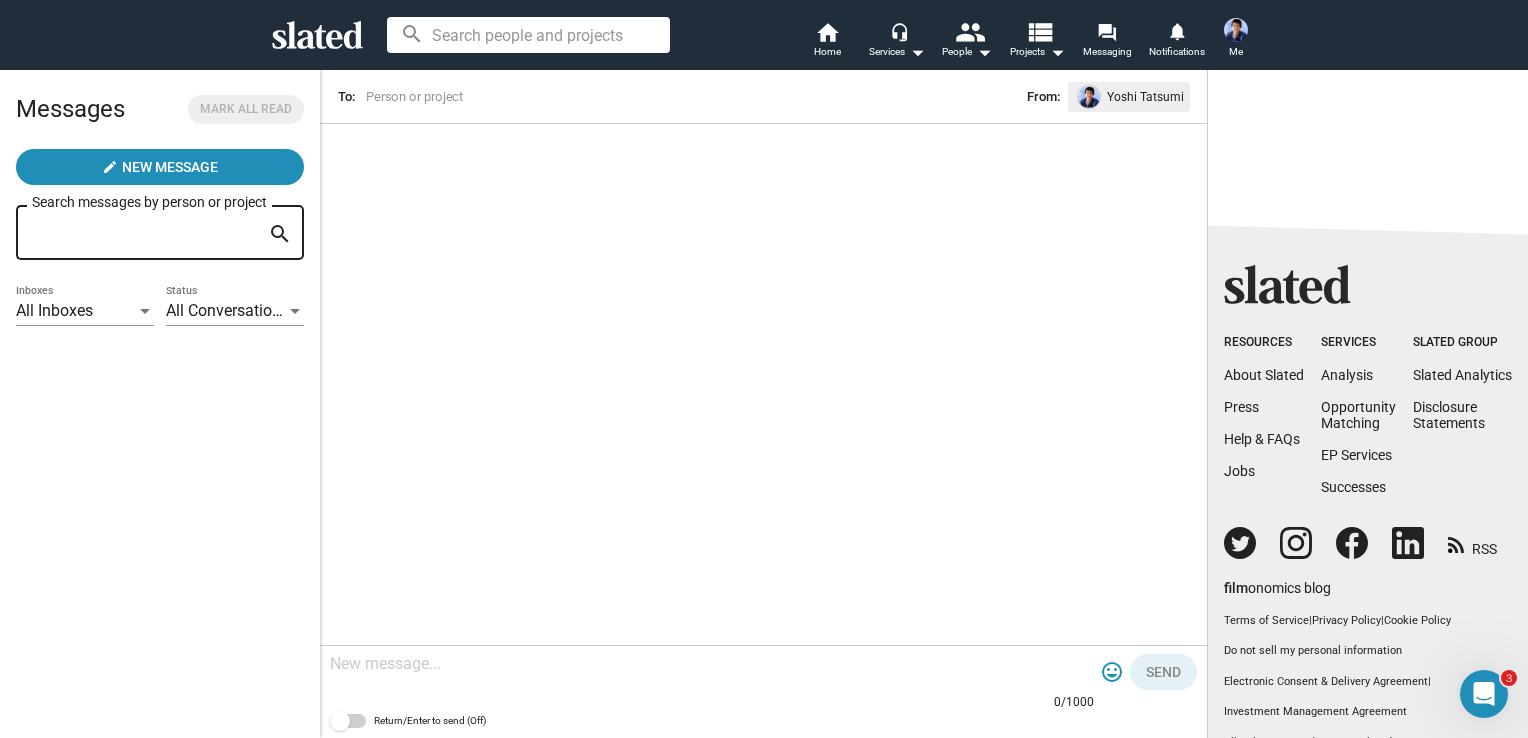 click at bounding box center [1236, 30] 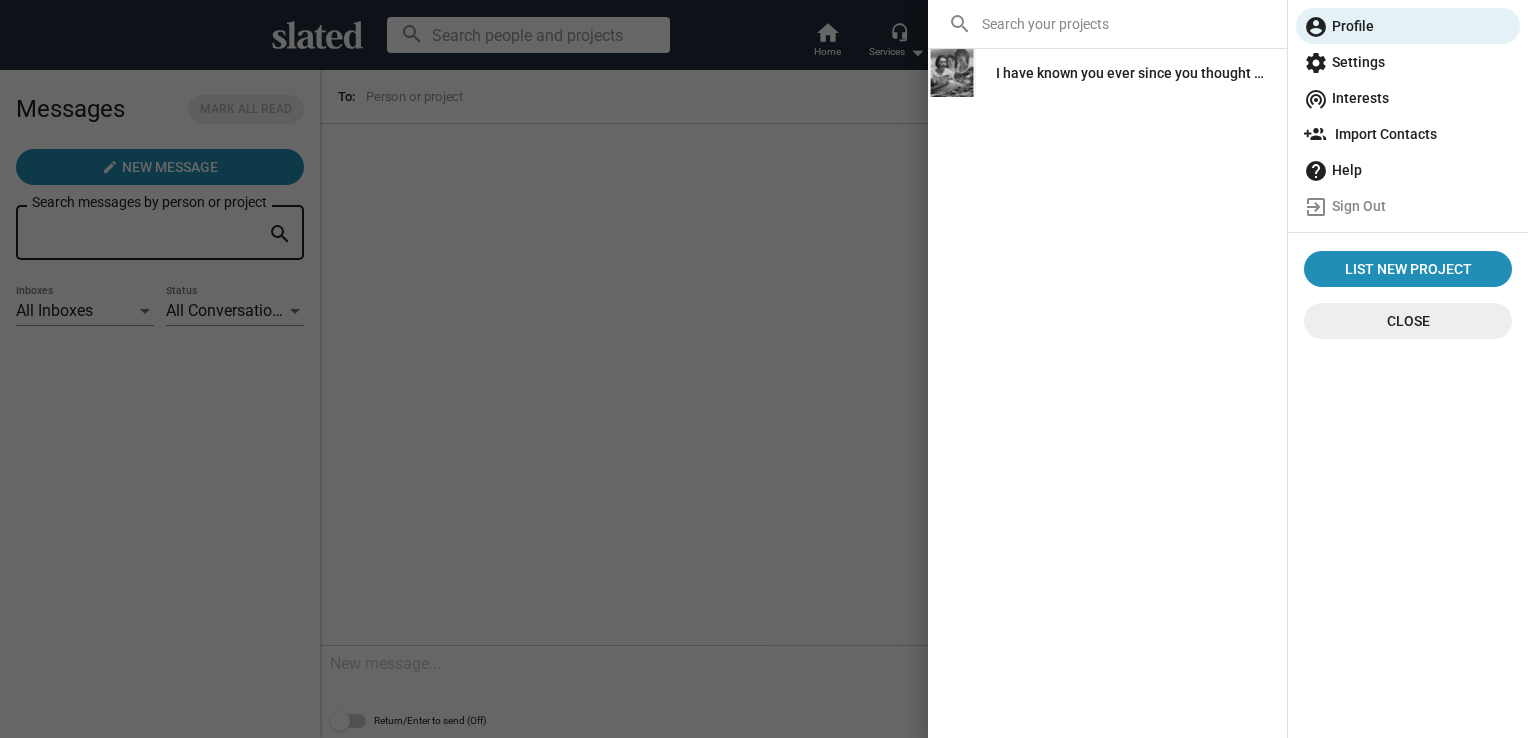 click on "I have known you ever since you thought of me" 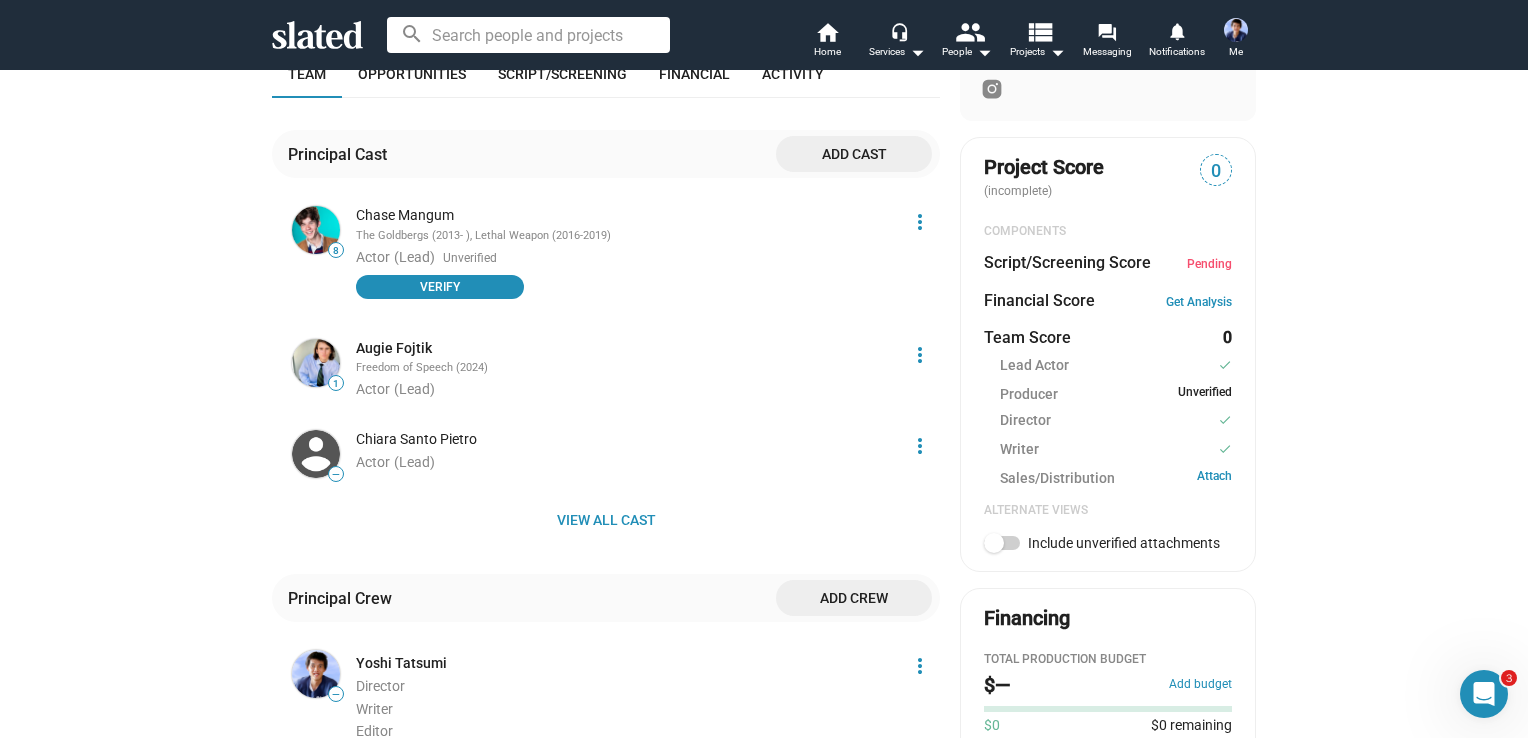 scroll, scrollTop: 700, scrollLeft: 0, axis: vertical 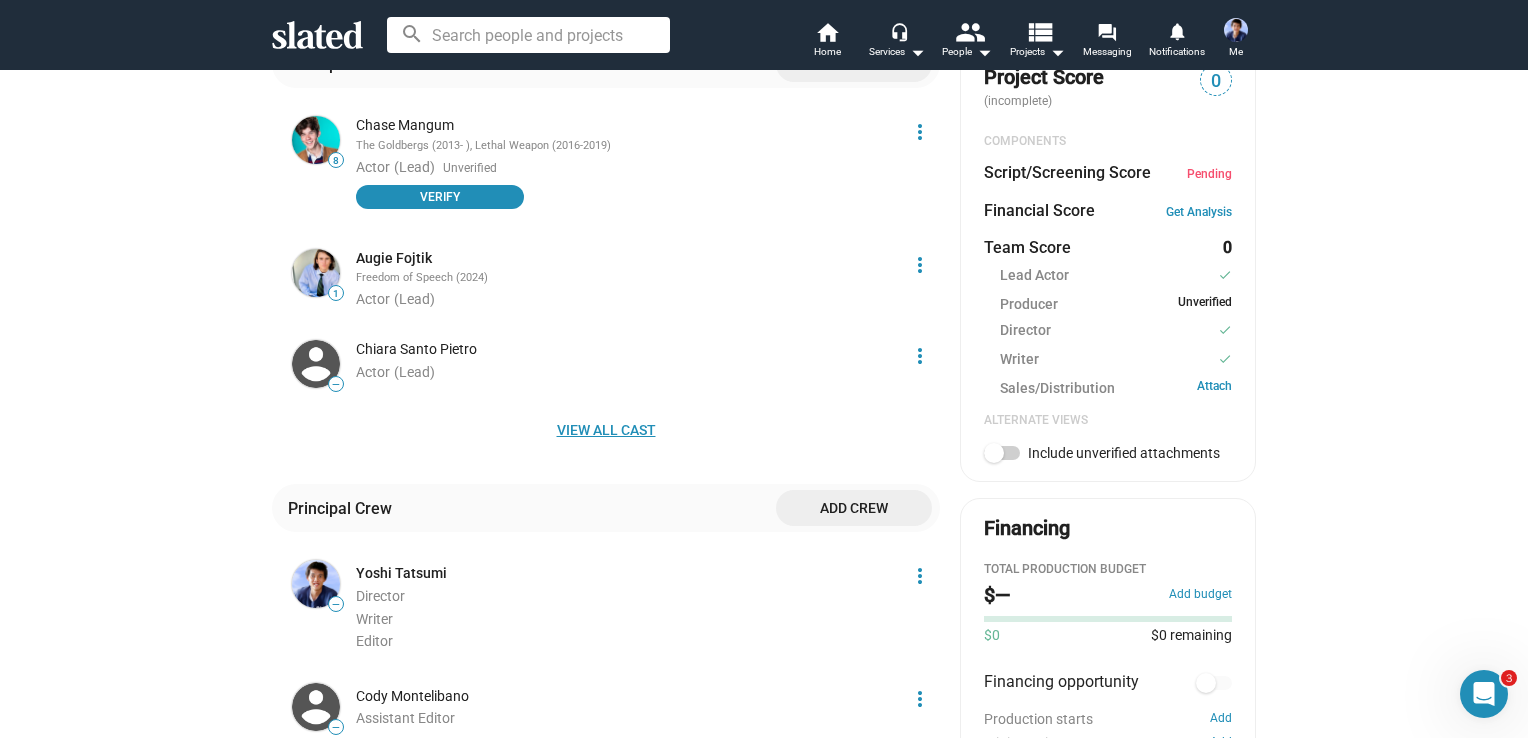 click on "View all cast" 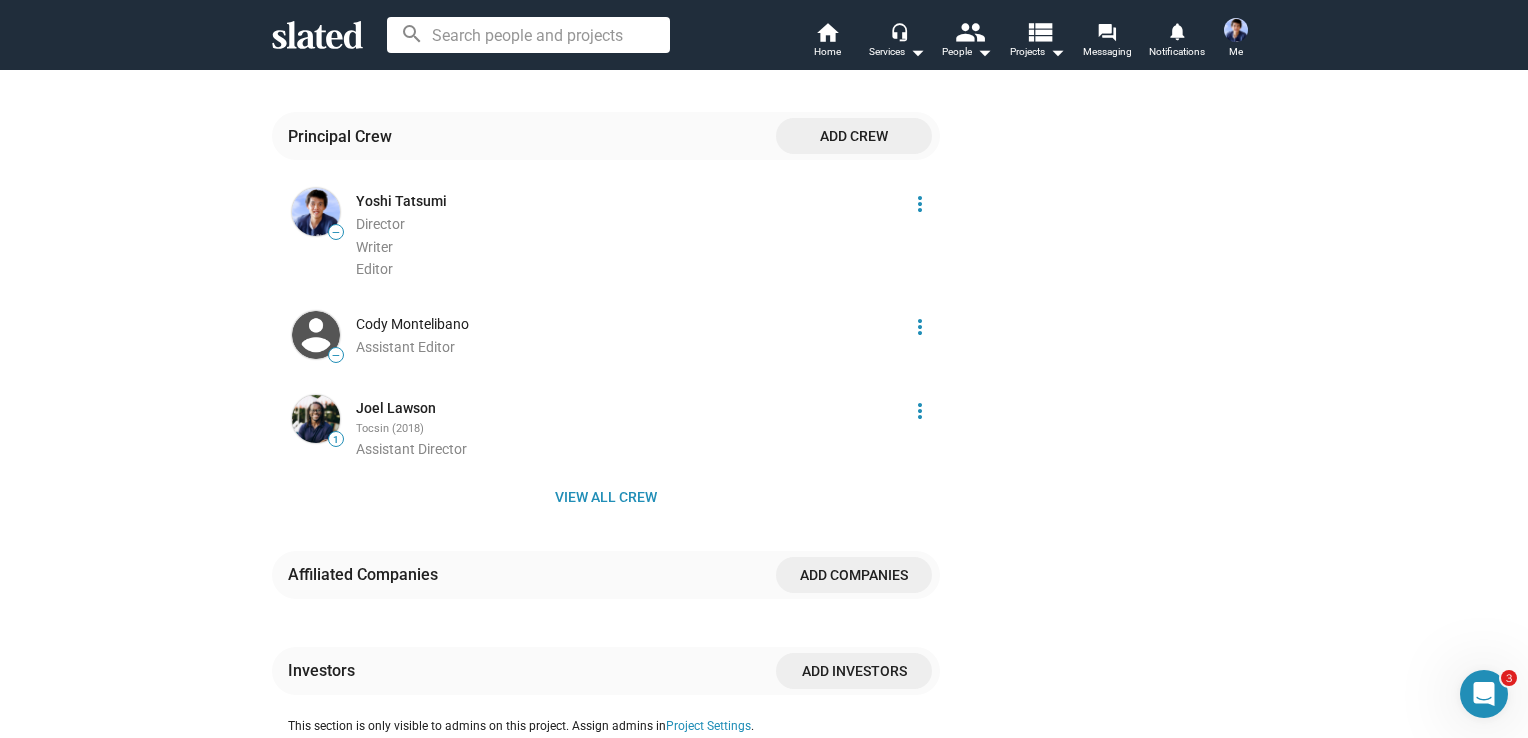 scroll, scrollTop: 2600, scrollLeft: 0, axis: vertical 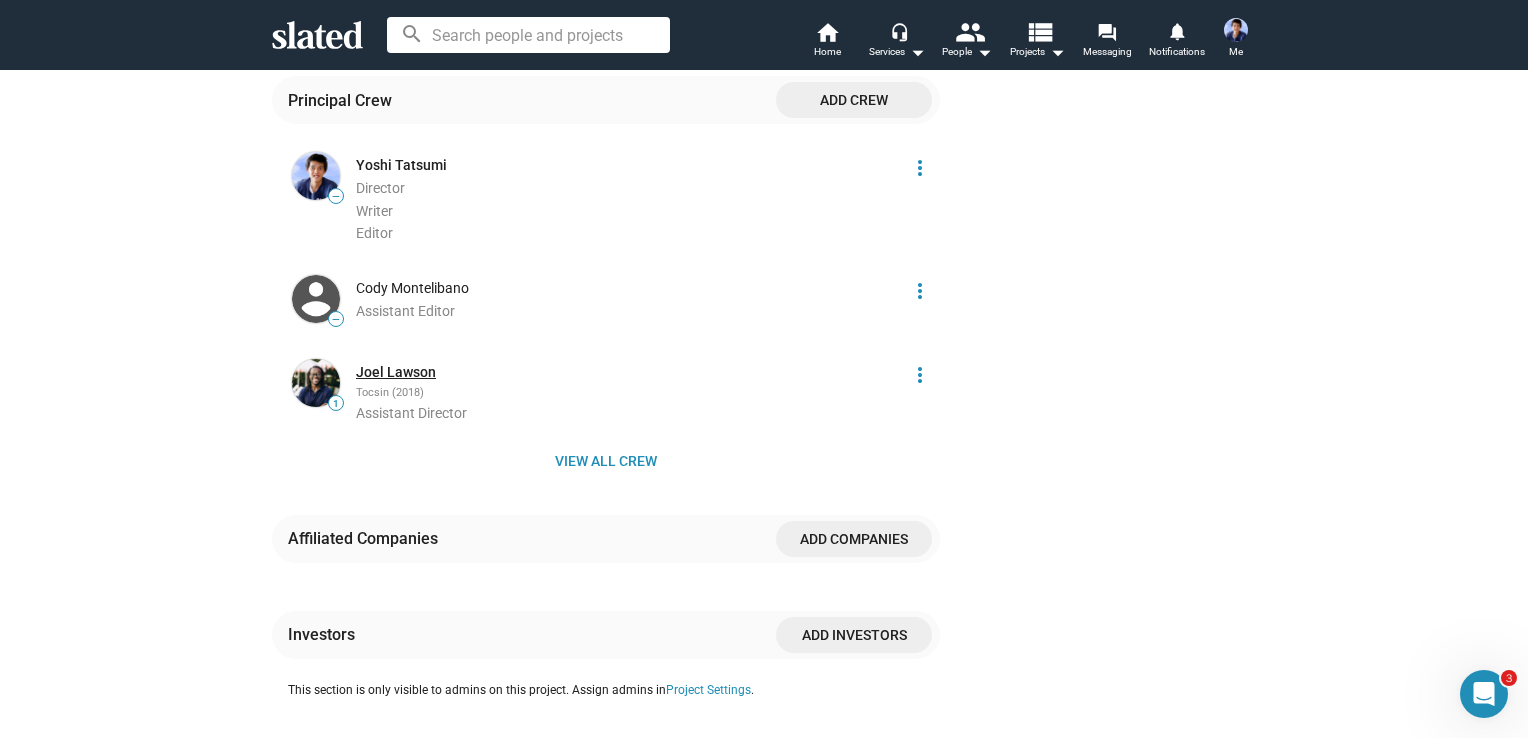 click on "Joel Lawson" 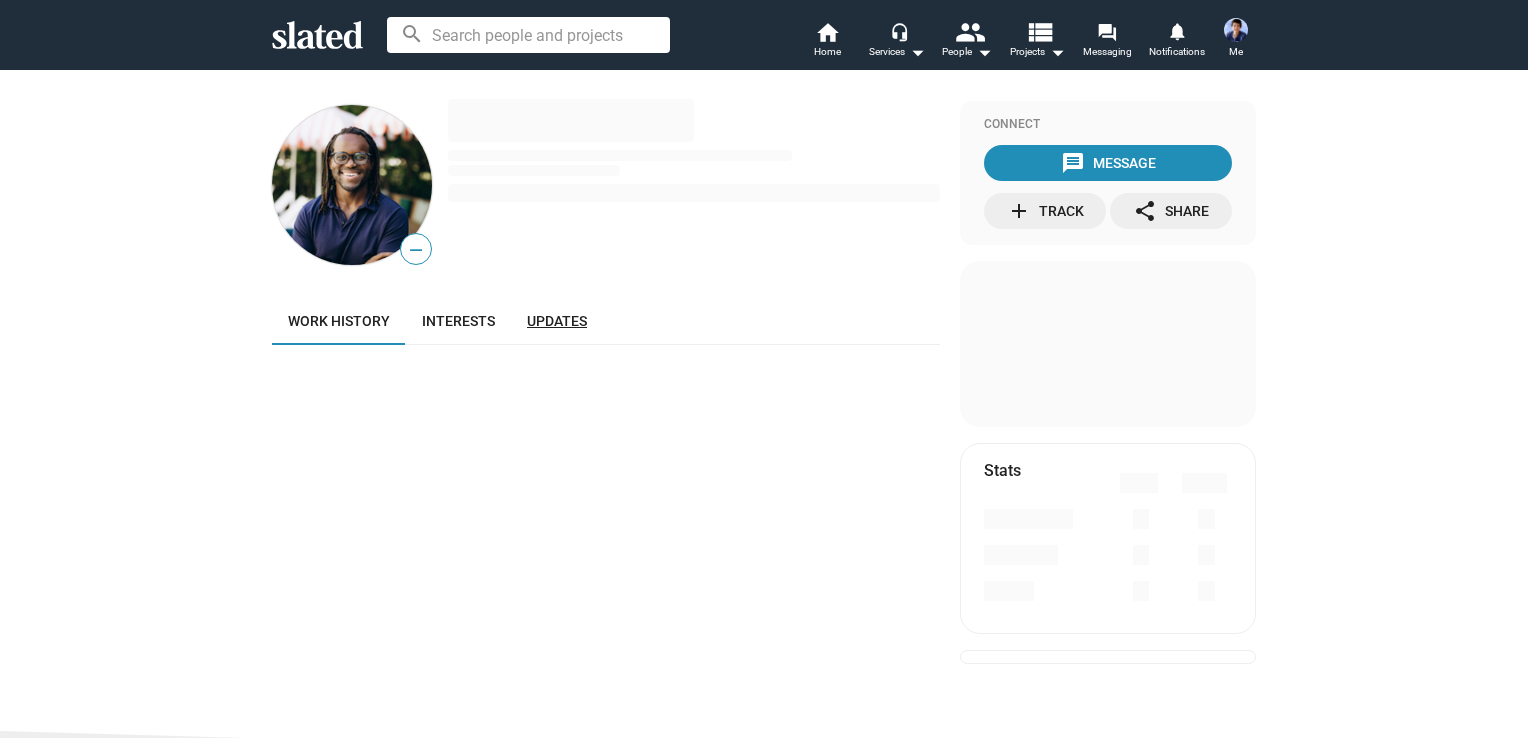 scroll, scrollTop: 0, scrollLeft: 0, axis: both 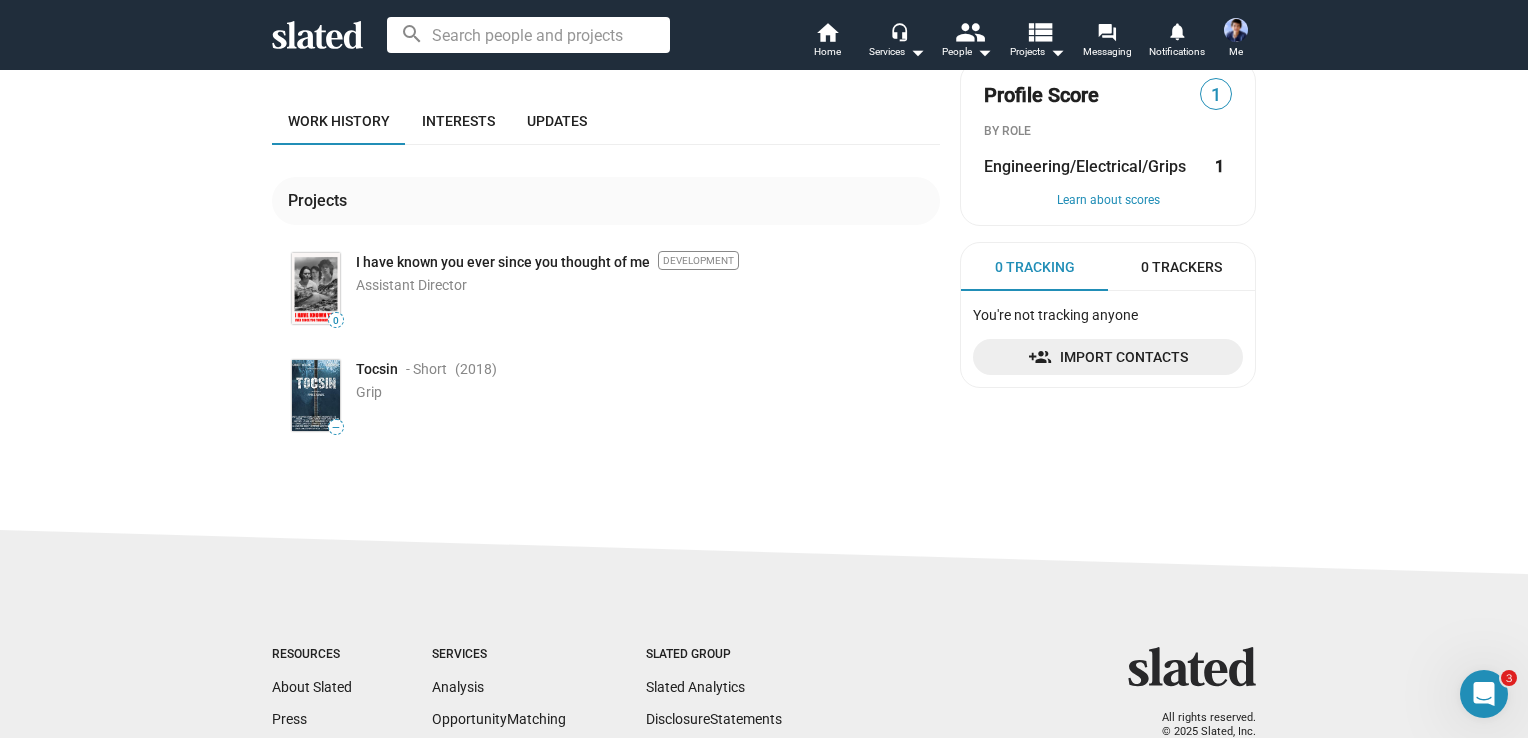 click on "Tocsin" 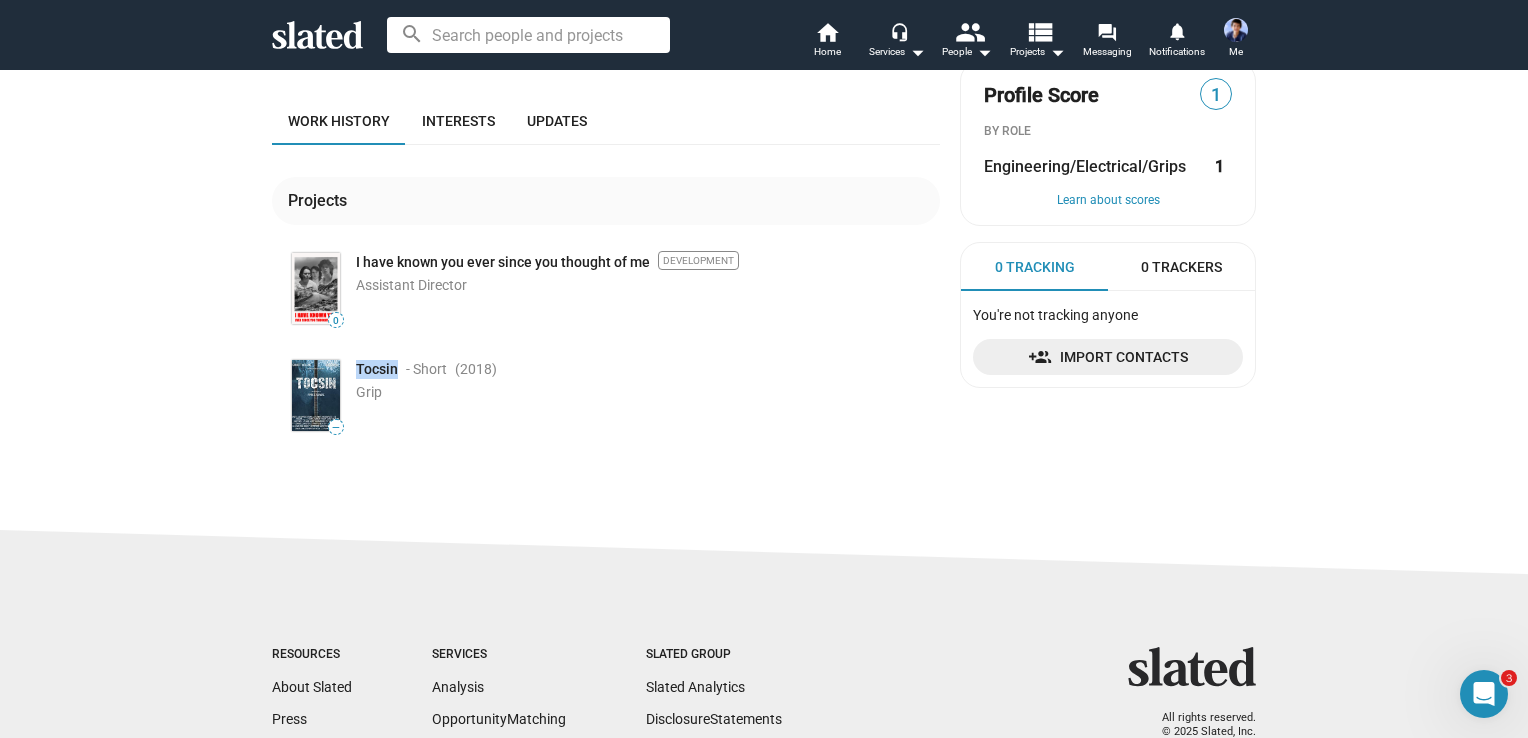 click on "Tocsin" 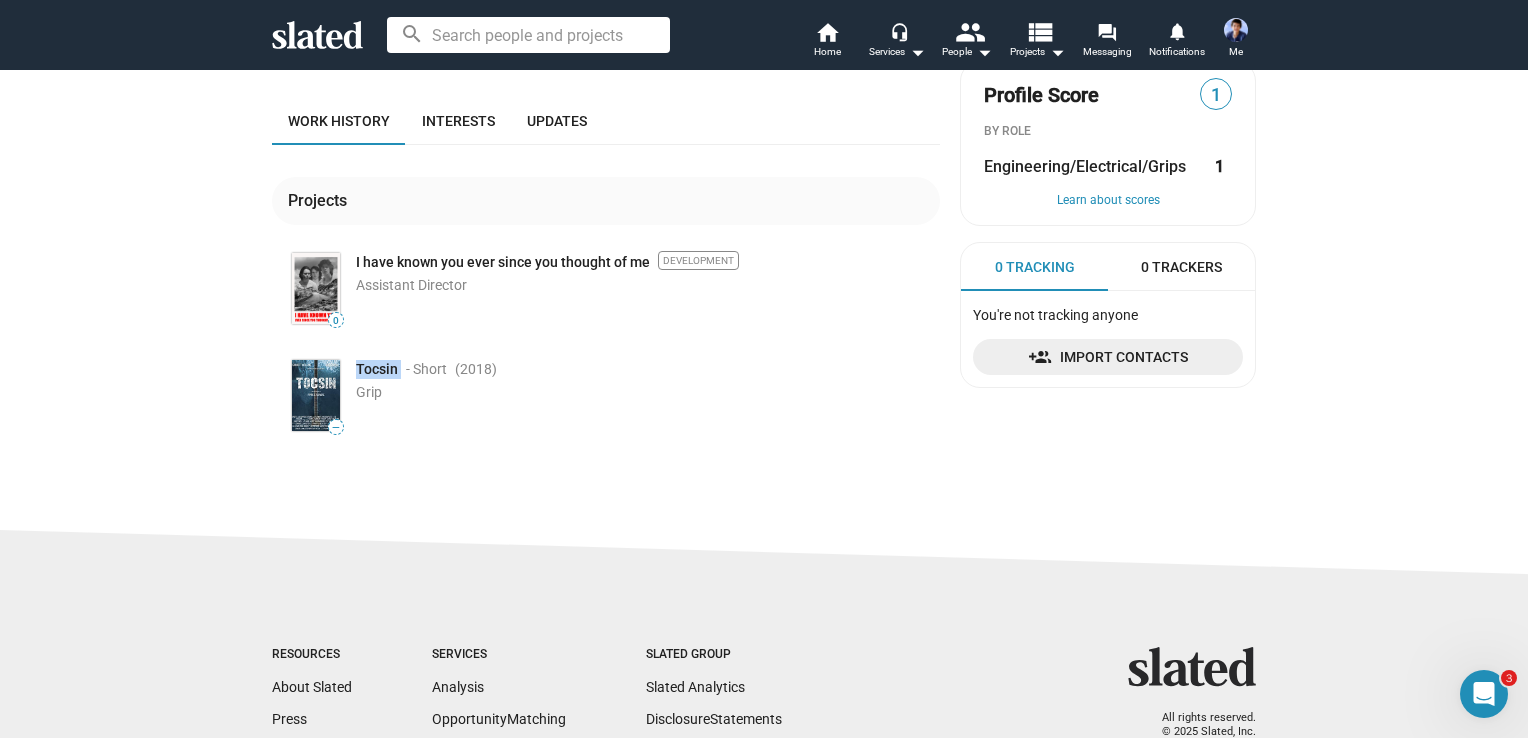 click on "Tocsin" 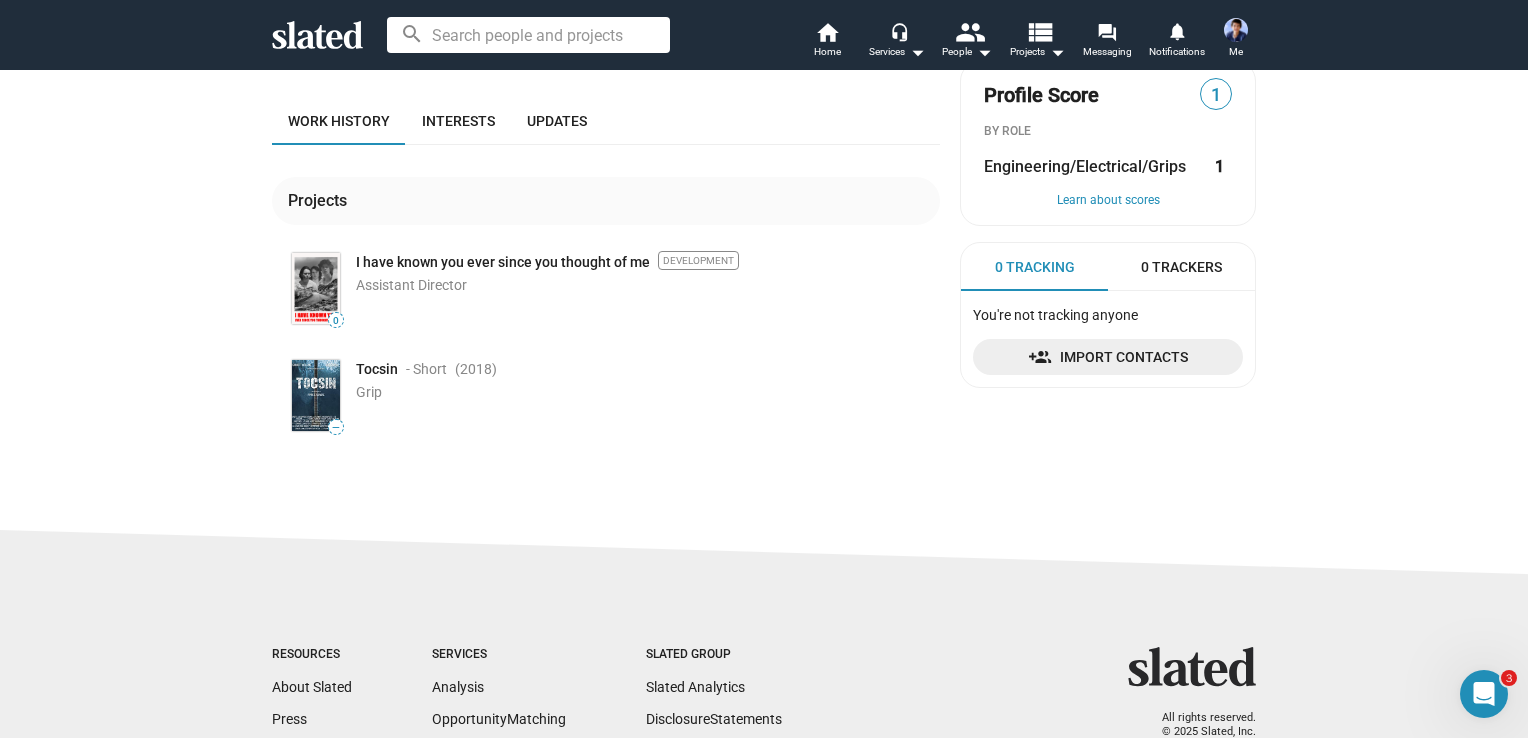 drag, startPoint x: 375, startPoint y: 371, endPoint x: 388, endPoint y: 395, distance: 27.294687 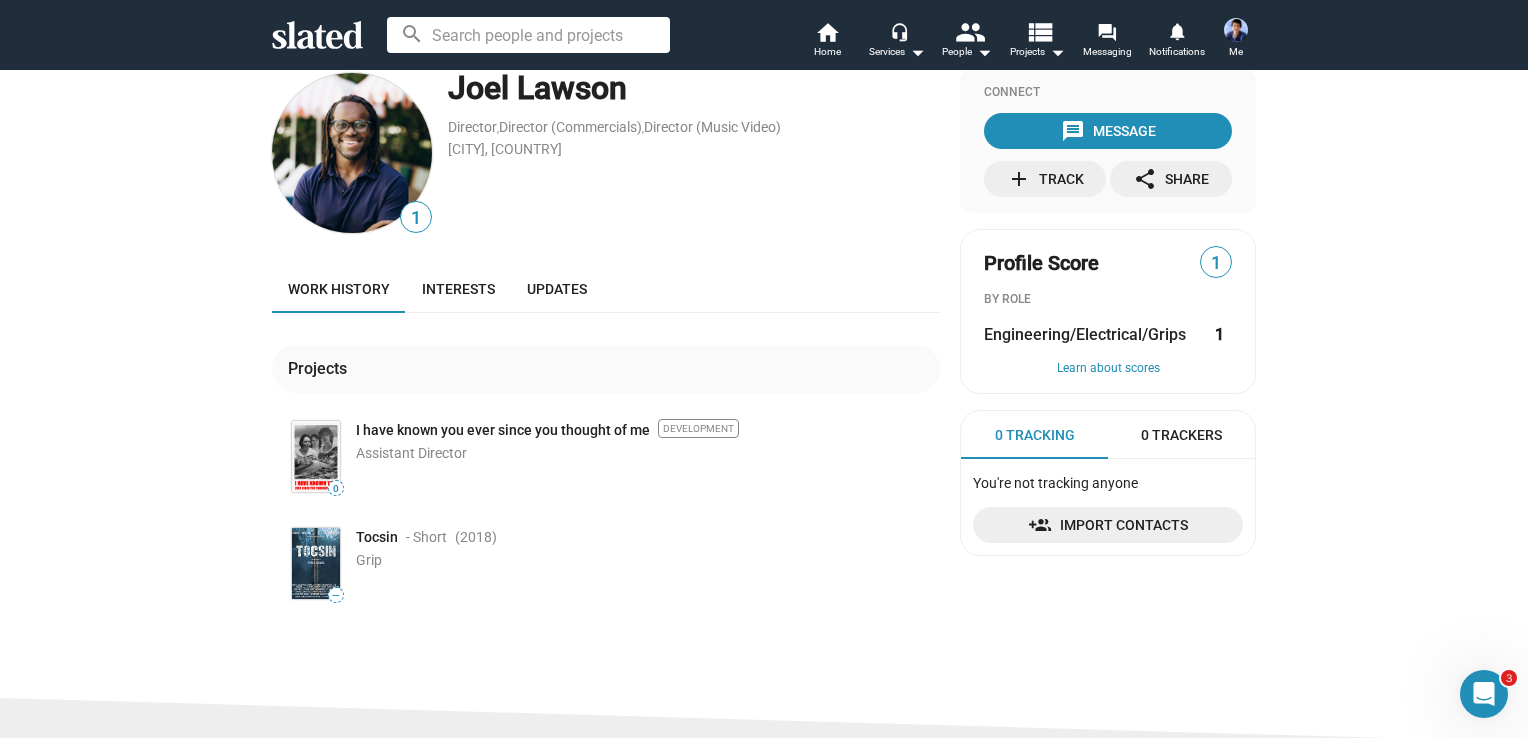 scroll, scrollTop: 0, scrollLeft: 0, axis: both 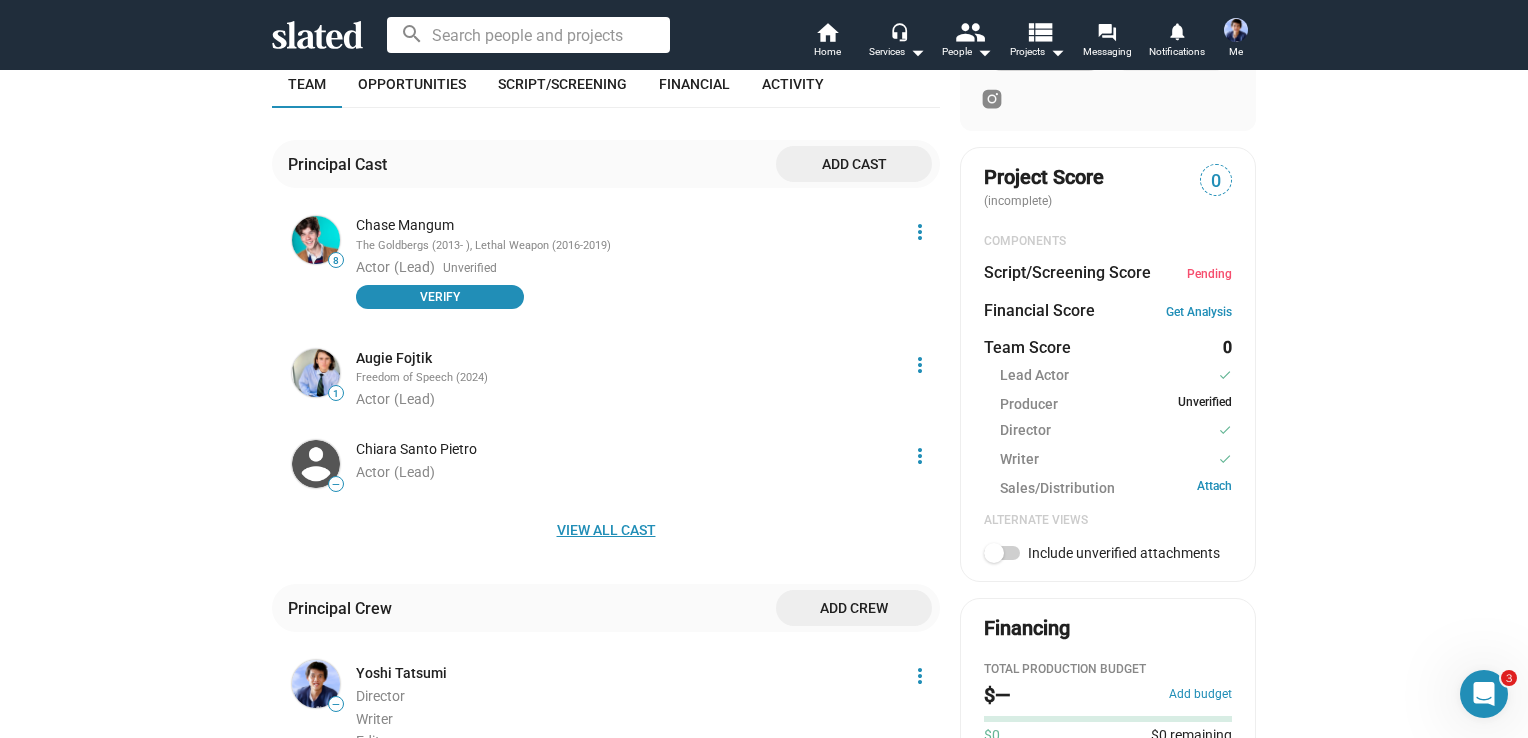 click on "View all cast" 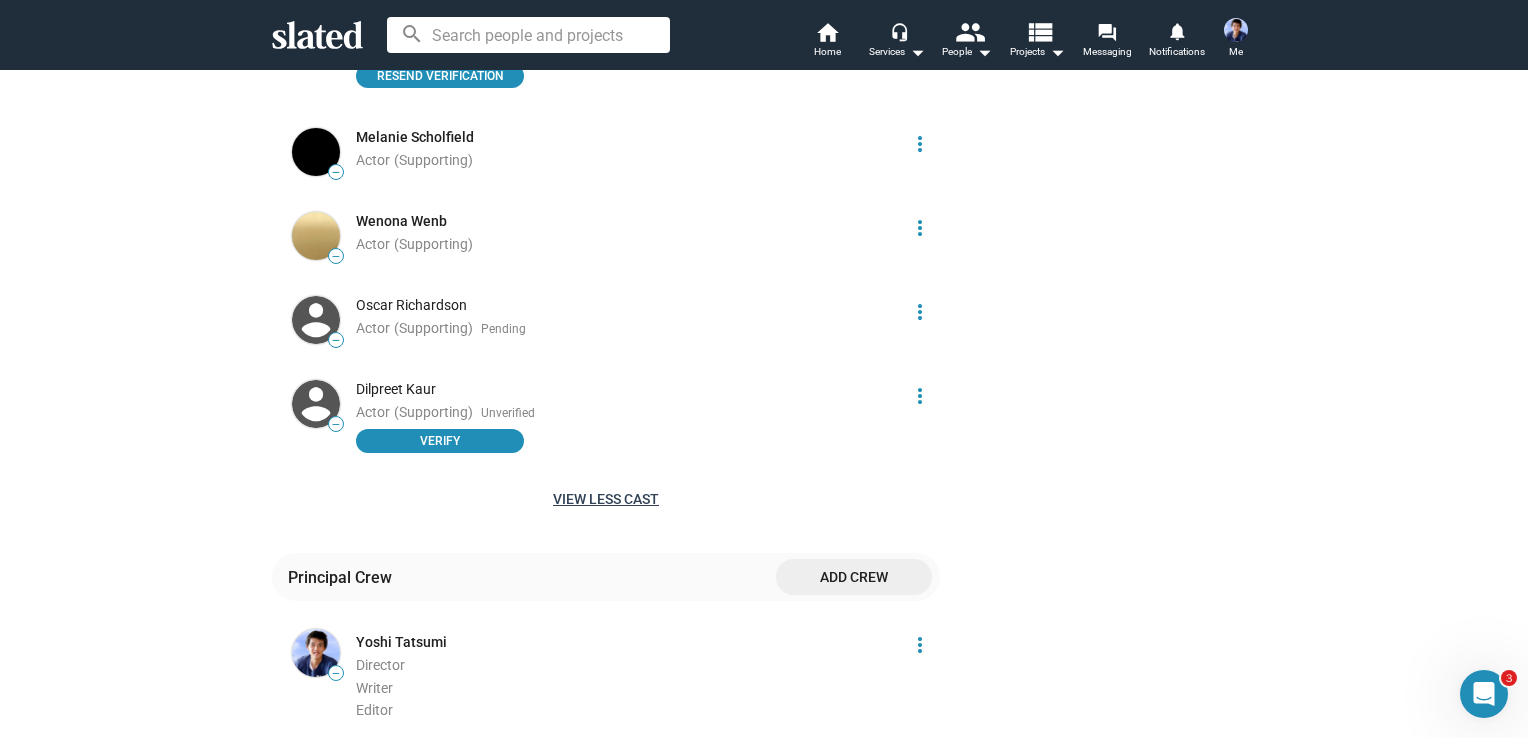 scroll, scrollTop: 2200, scrollLeft: 0, axis: vertical 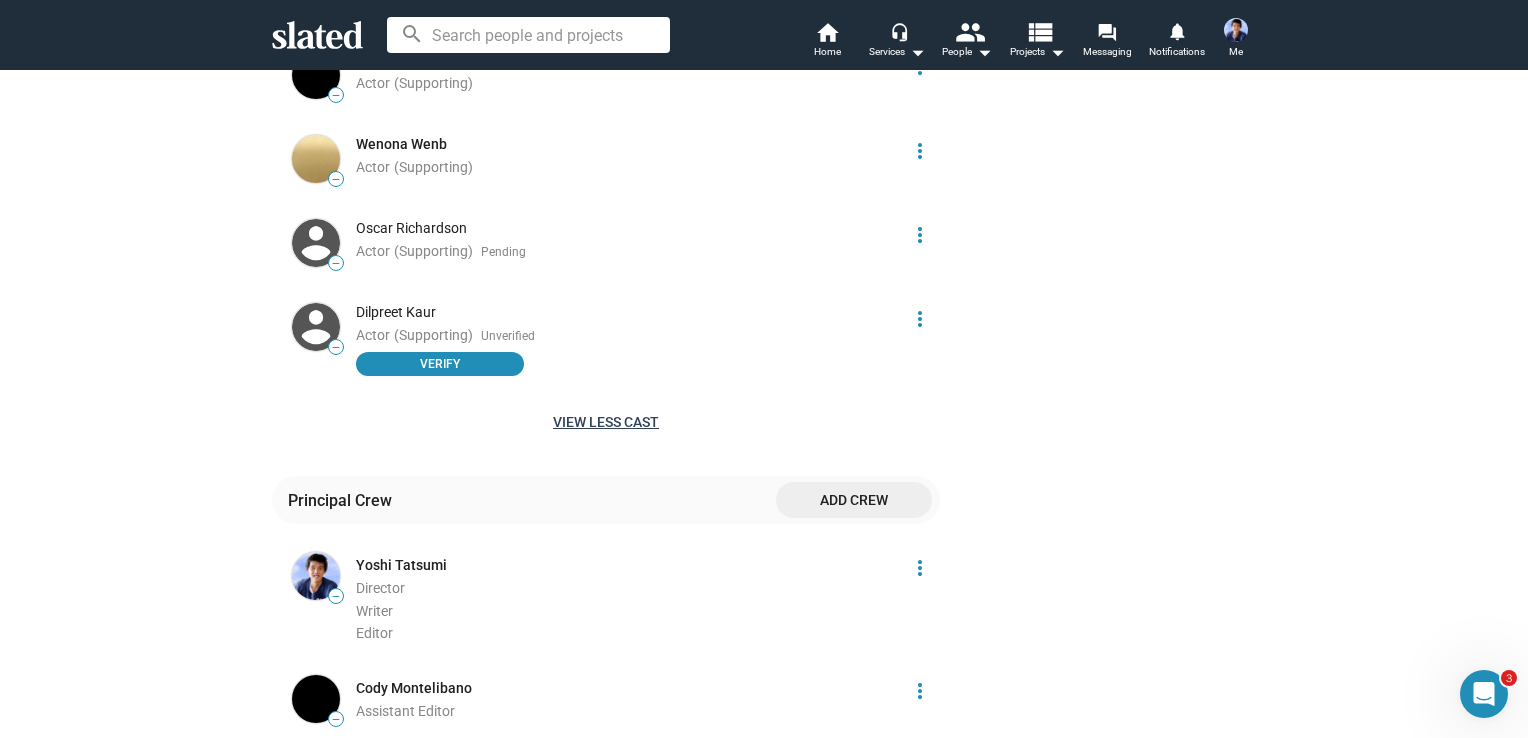 click on "View less cast" 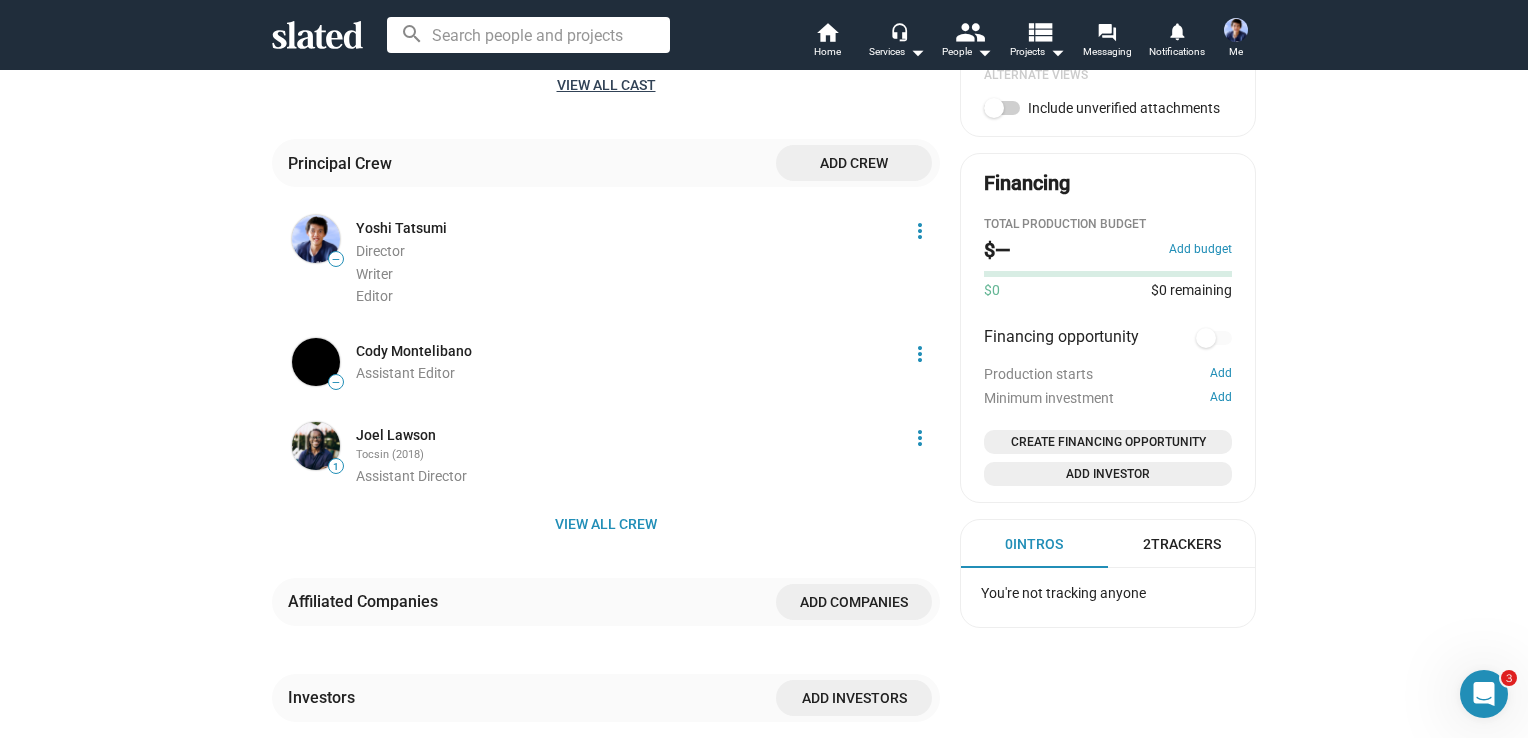 scroll, scrollTop: 1052, scrollLeft: 0, axis: vertical 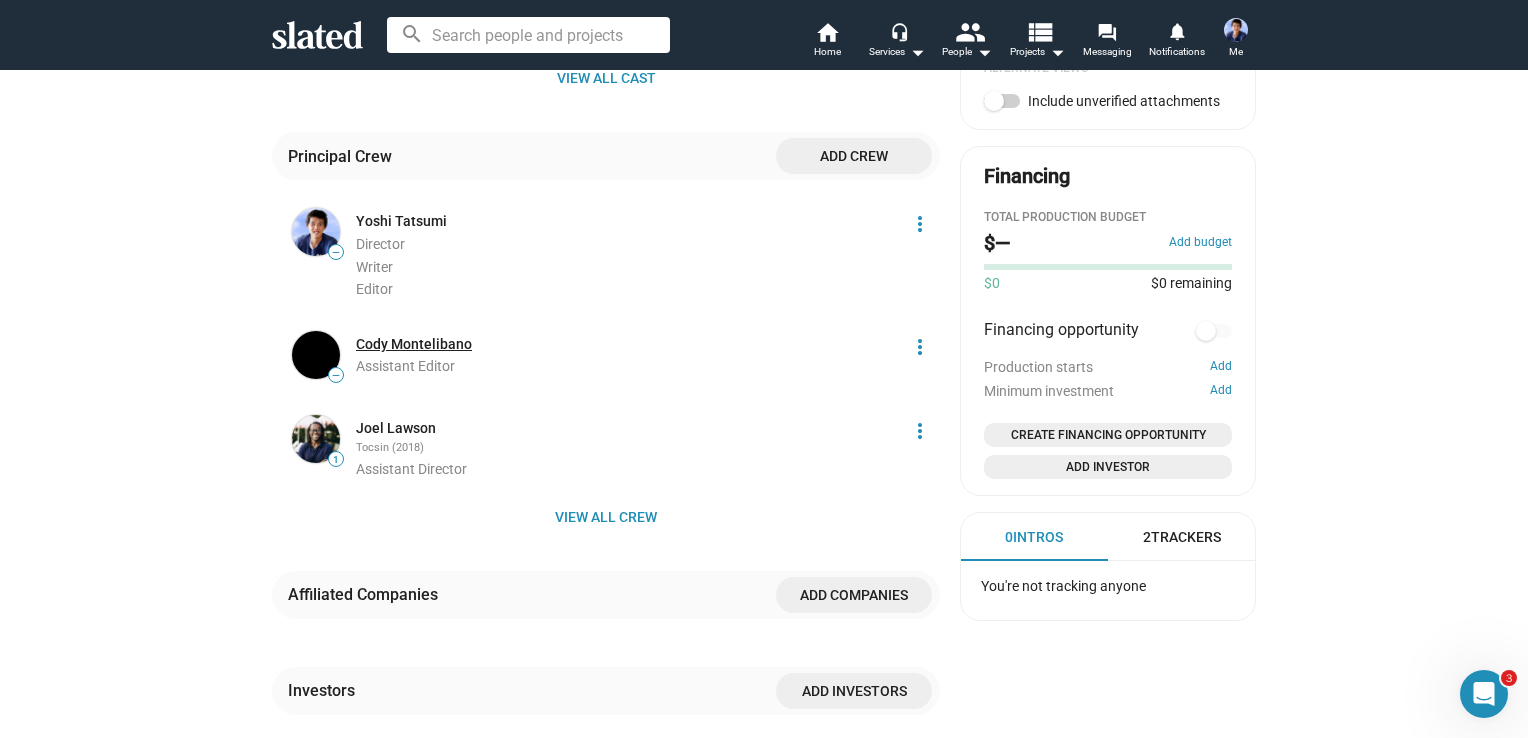 click on "Cody Montelibano" 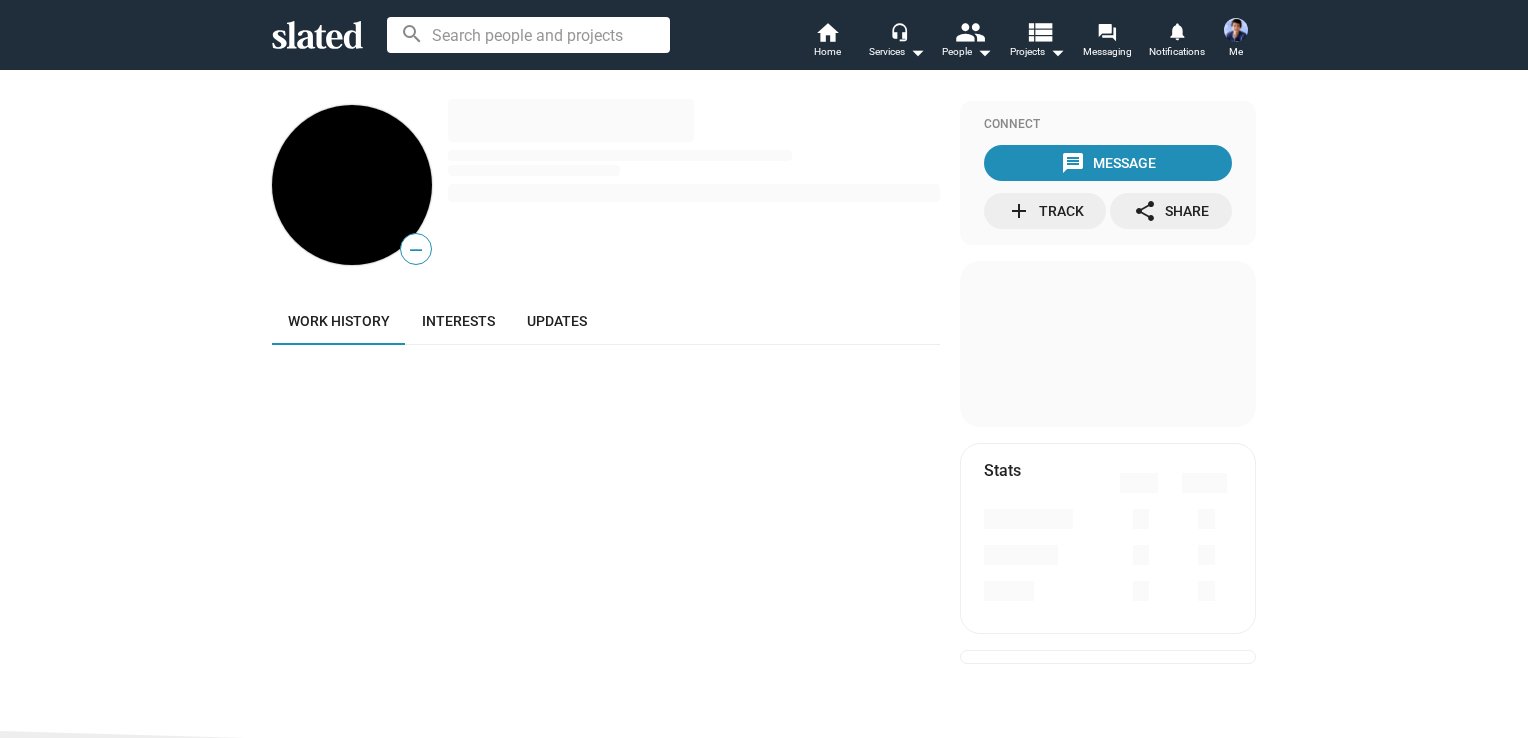 scroll, scrollTop: 0, scrollLeft: 0, axis: both 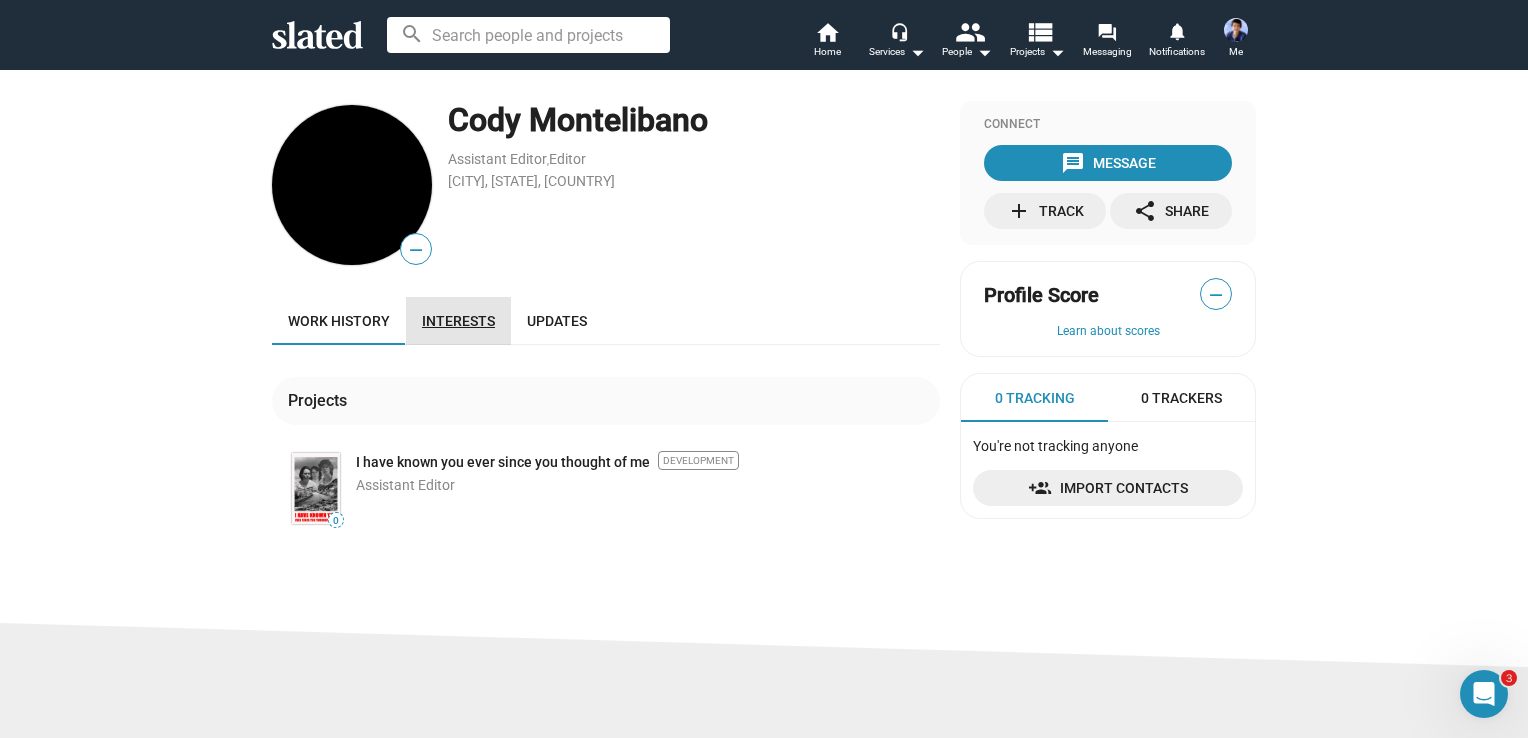click on "Interests" at bounding box center [458, 321] 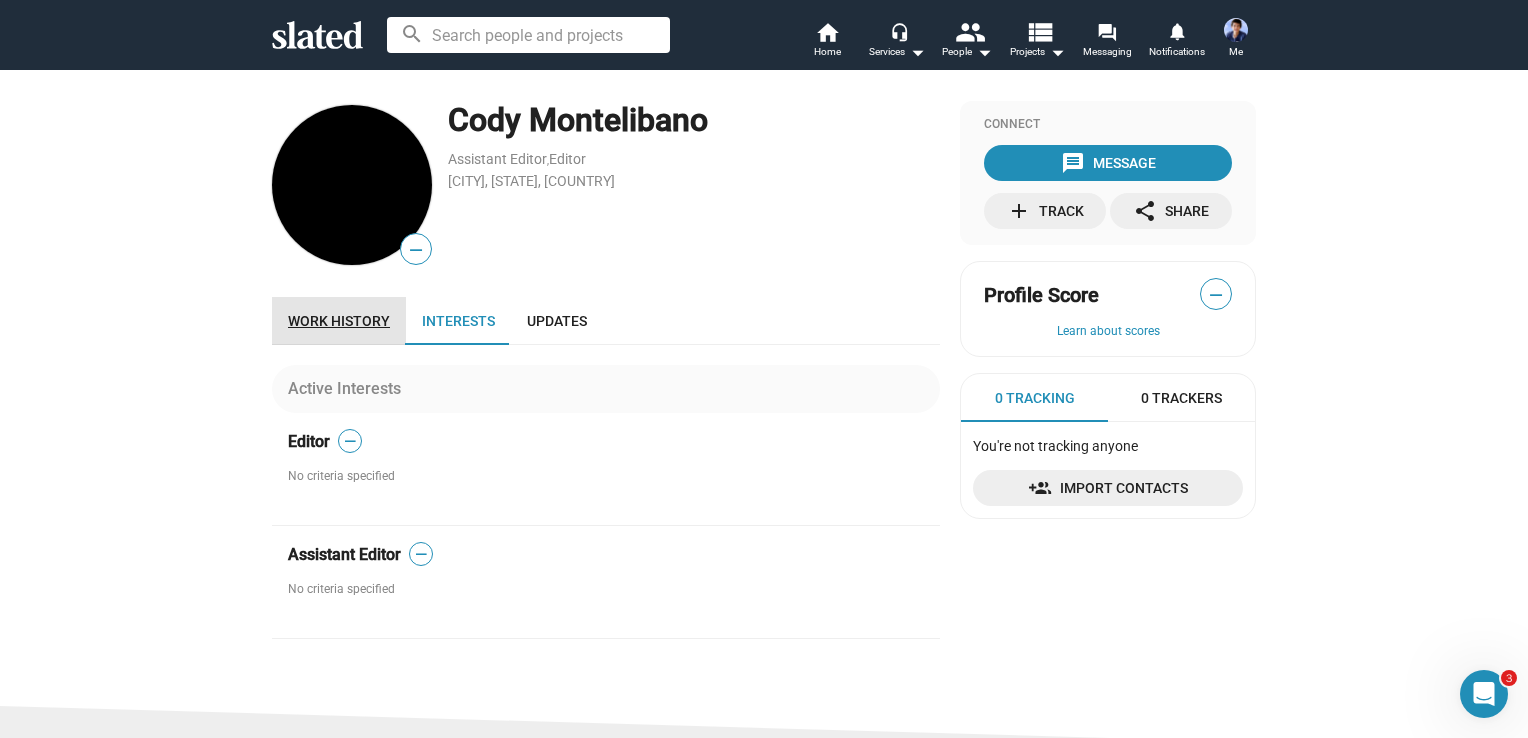 click on "Work history" at bounding box center (339, 321) 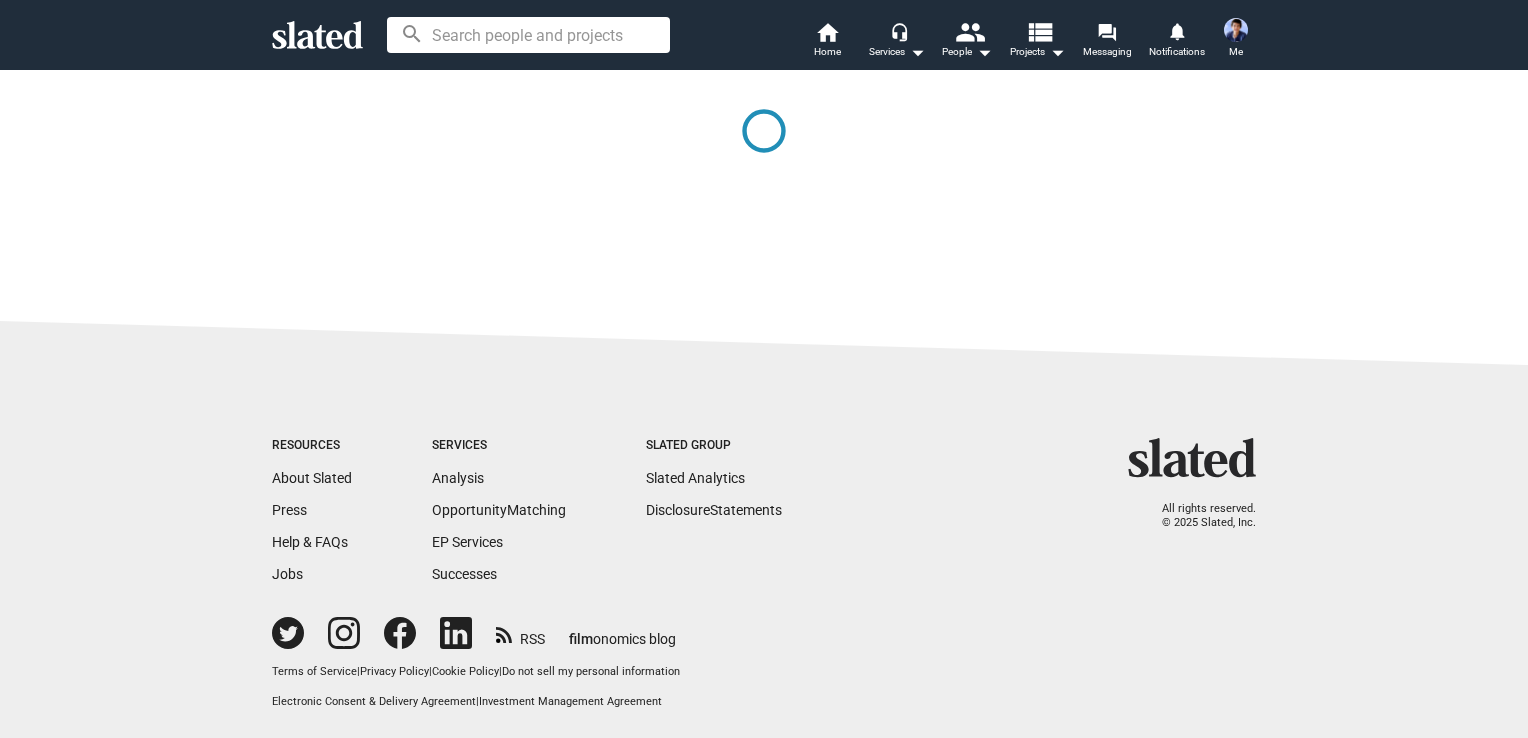 scroll, scrollTop: 0, scrollLeft: 0, axis: both 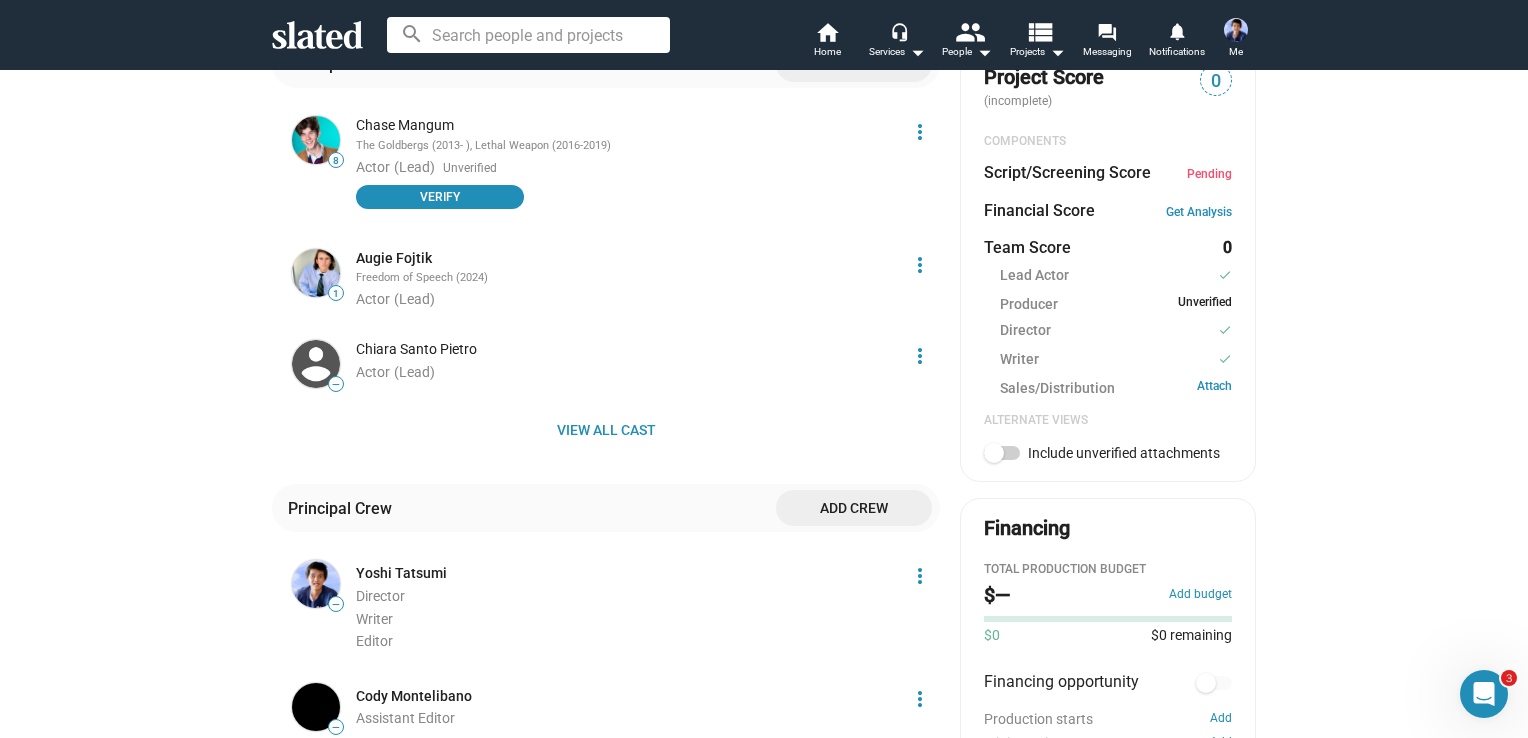 drag, startPoint x: 1485, startPoint y: 693, endPoint x: 2603, endPoint y: 1275, distance: 1260.4158 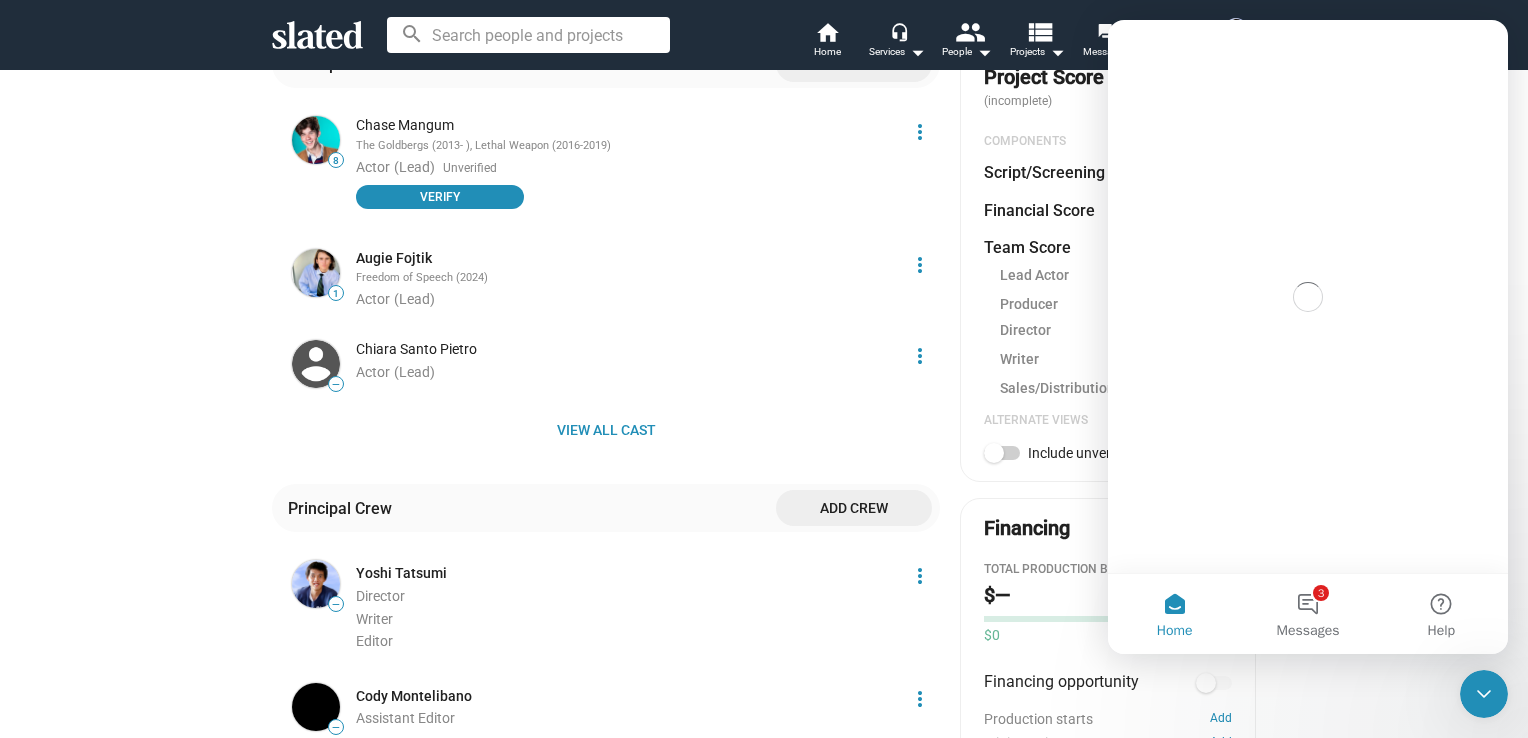 scroll, scrollTop: 0, scrollLeft: 0, axis: both 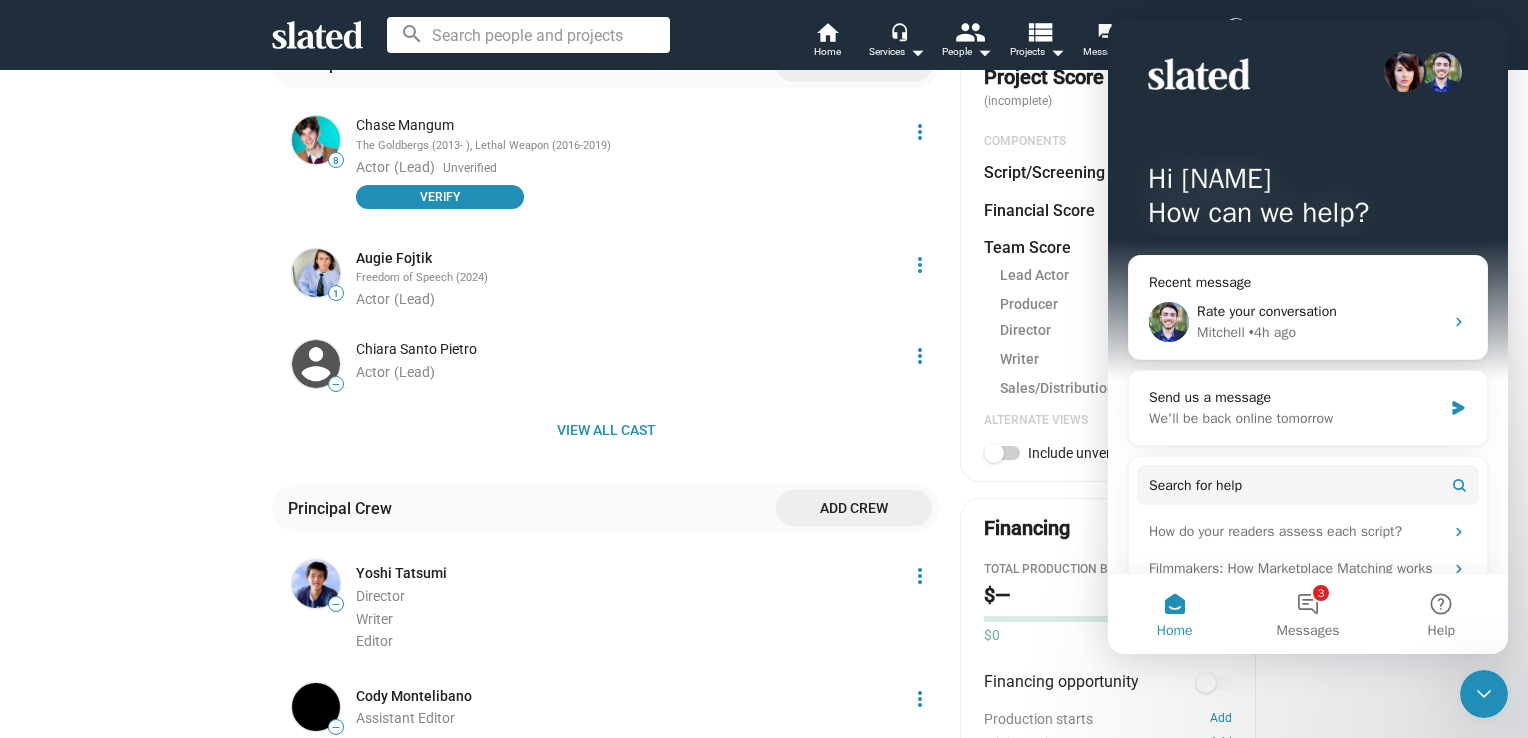 click on "Principal Cast Add cast 8 Chase Mangum The Goldbergs (2013- ), Lethal Weapon (2016-2019) Actor (Lead) Unverified Verify more_vert 1 Augie Fojtik Freedom of Speech (2024) Actor (Lead) more_vert — Chiara Santo Pietro Actor (Lead) more_vert  View all cast" 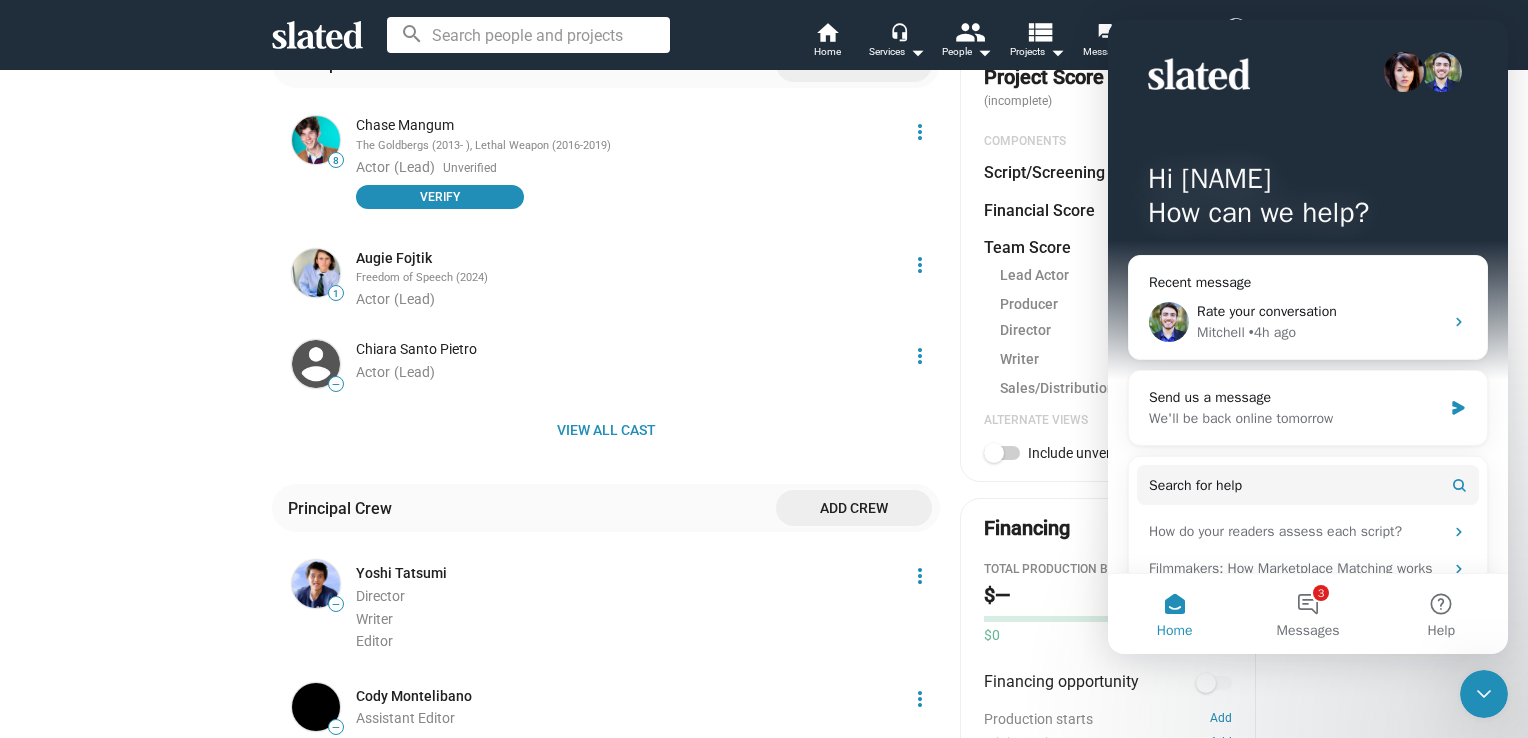 click on "Project Score (incomplete) 0 COMPONENTS Script/Screening Score Pending Financial Score Get Analysis Team Score 0 Lead Actor check Producer Unverified Director check Writer check Sales/Distribution Attach Alternate Views   Include unverified attachments" 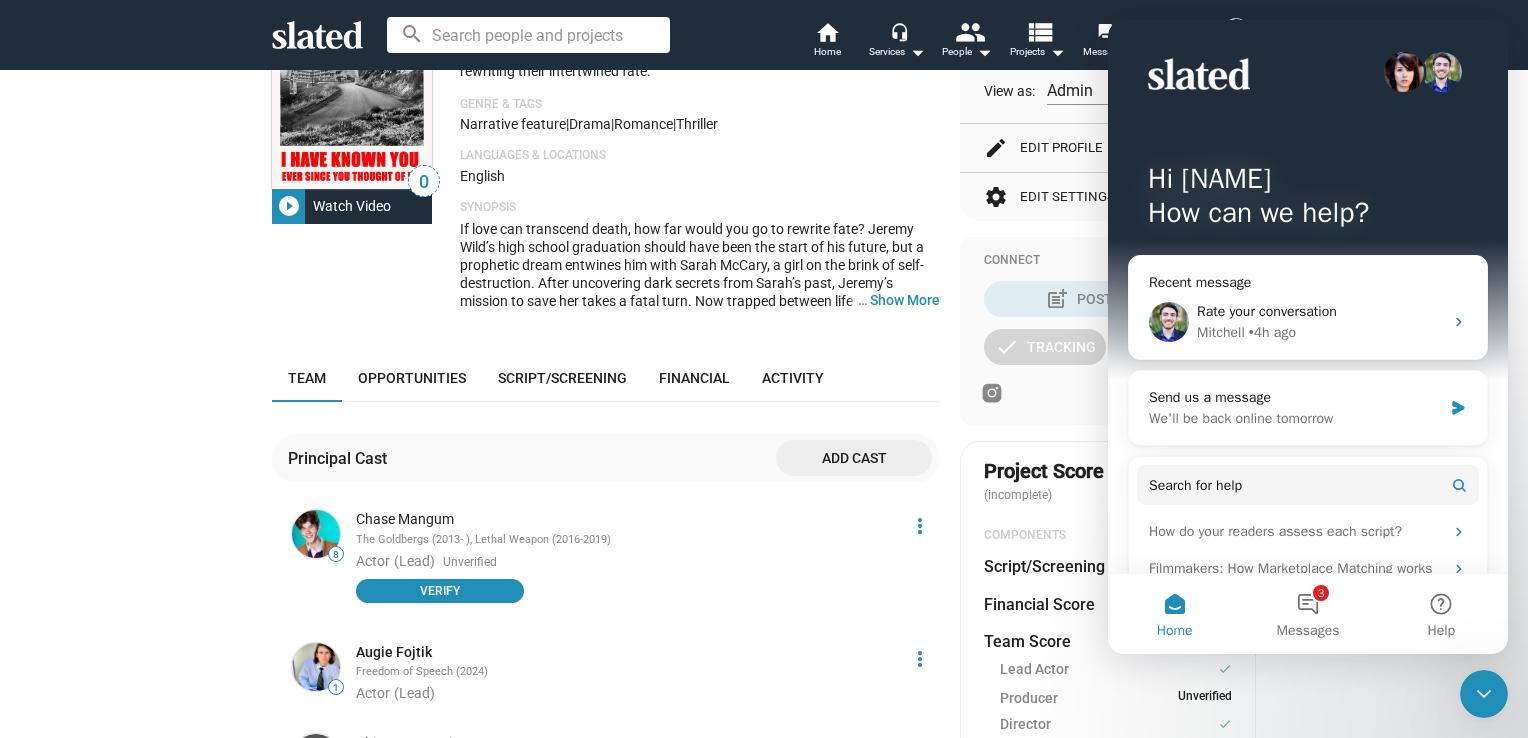 scroll, scrollTop: 300, scrollLeft: 0, axis: vertical 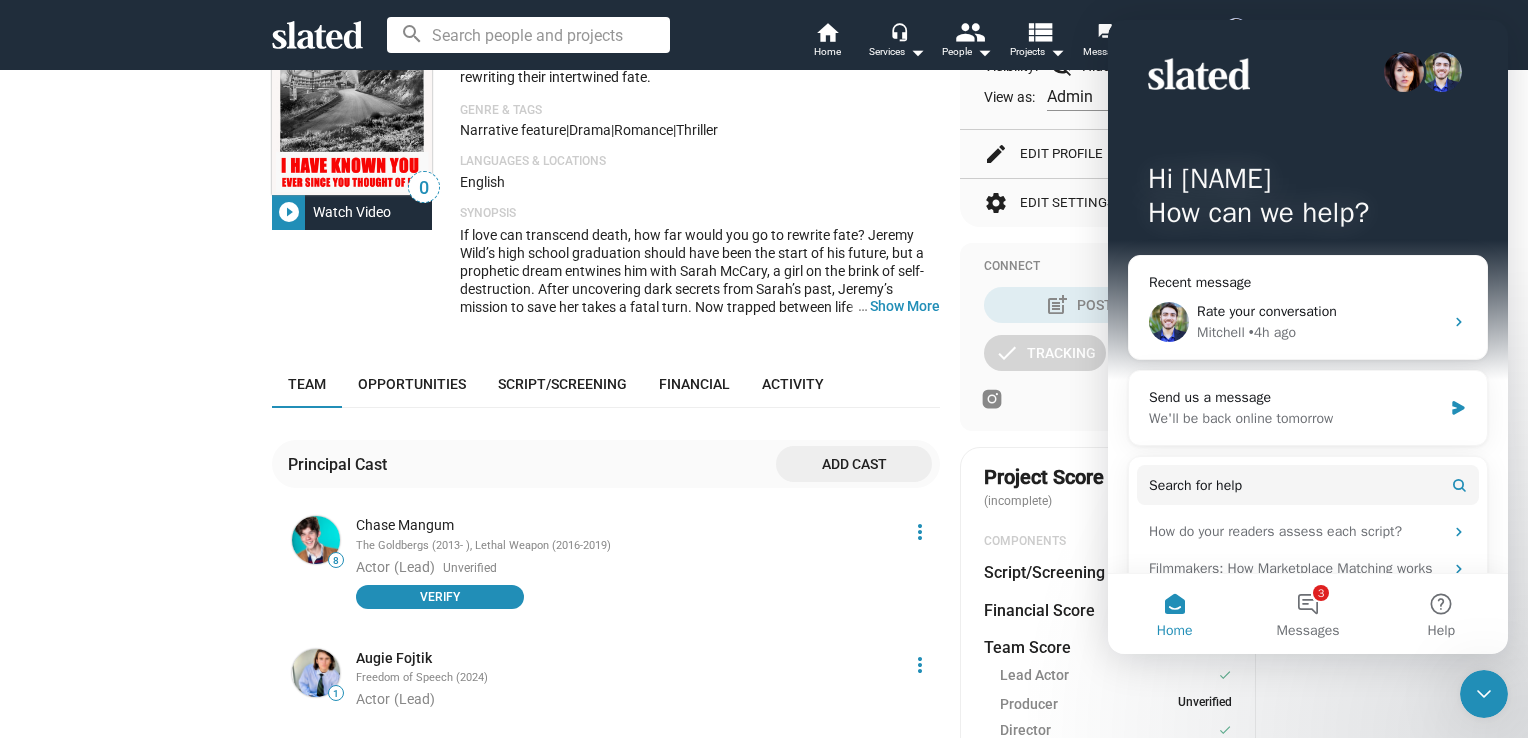 click on "Languages & Locations" 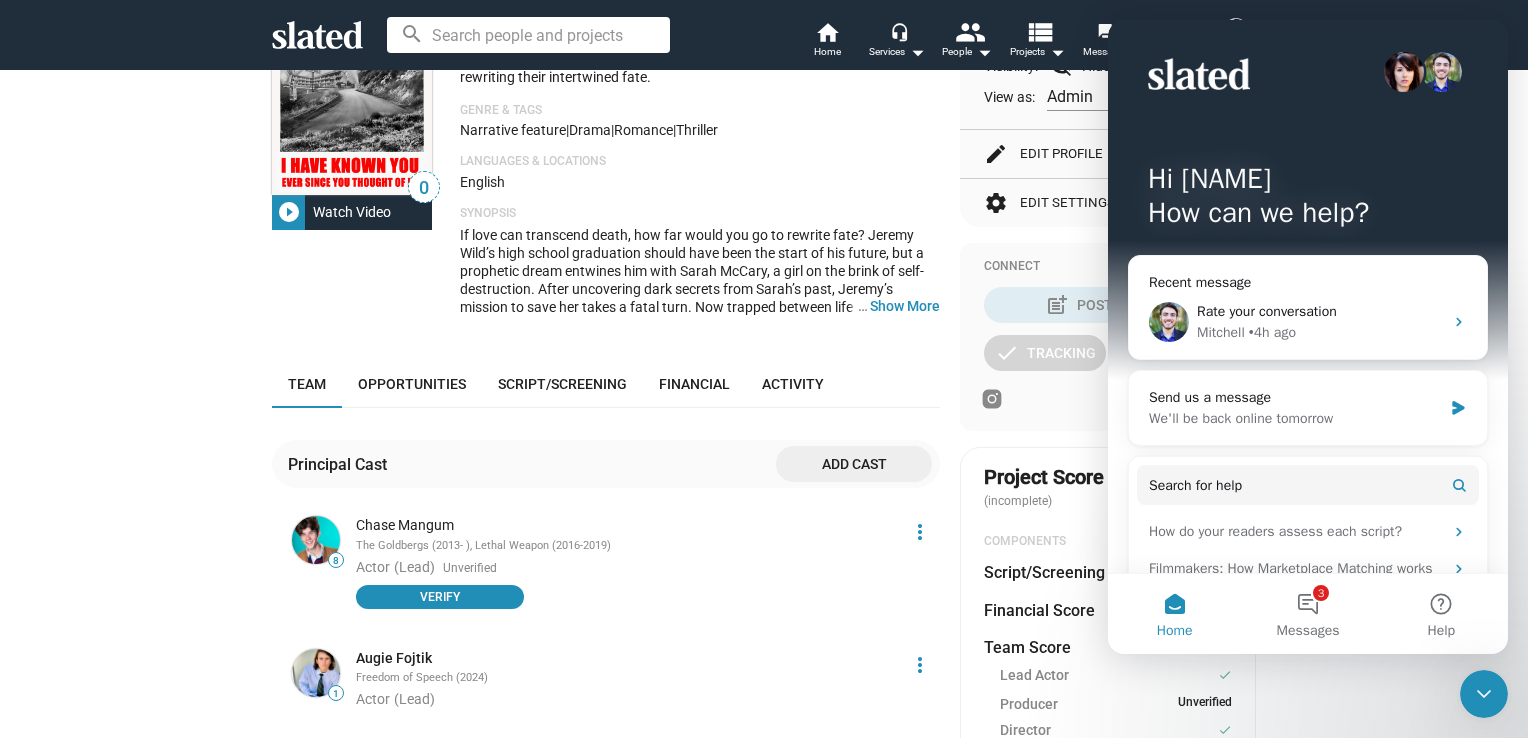 click 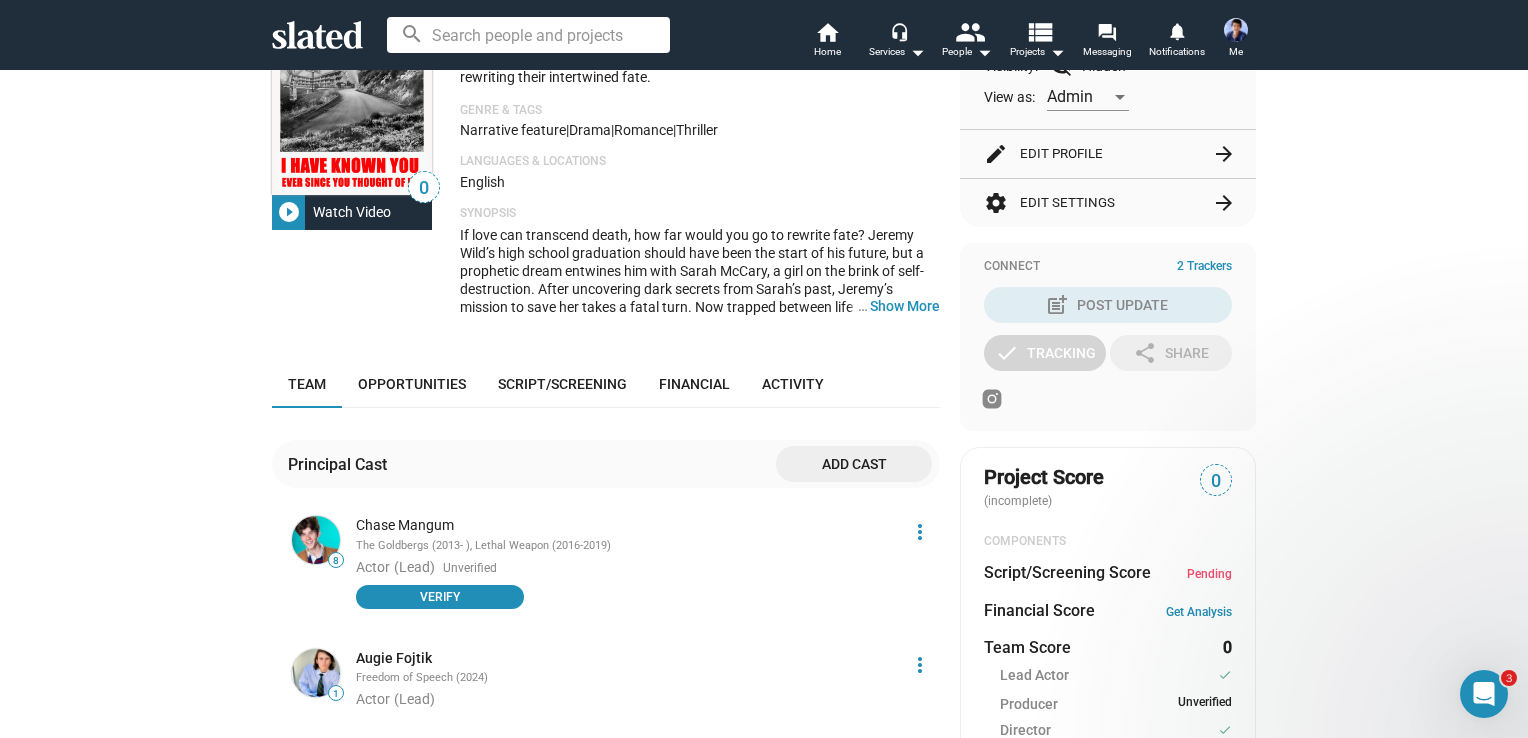 scroll, scrollTop: 0, scrollLeft: 0, axis: both 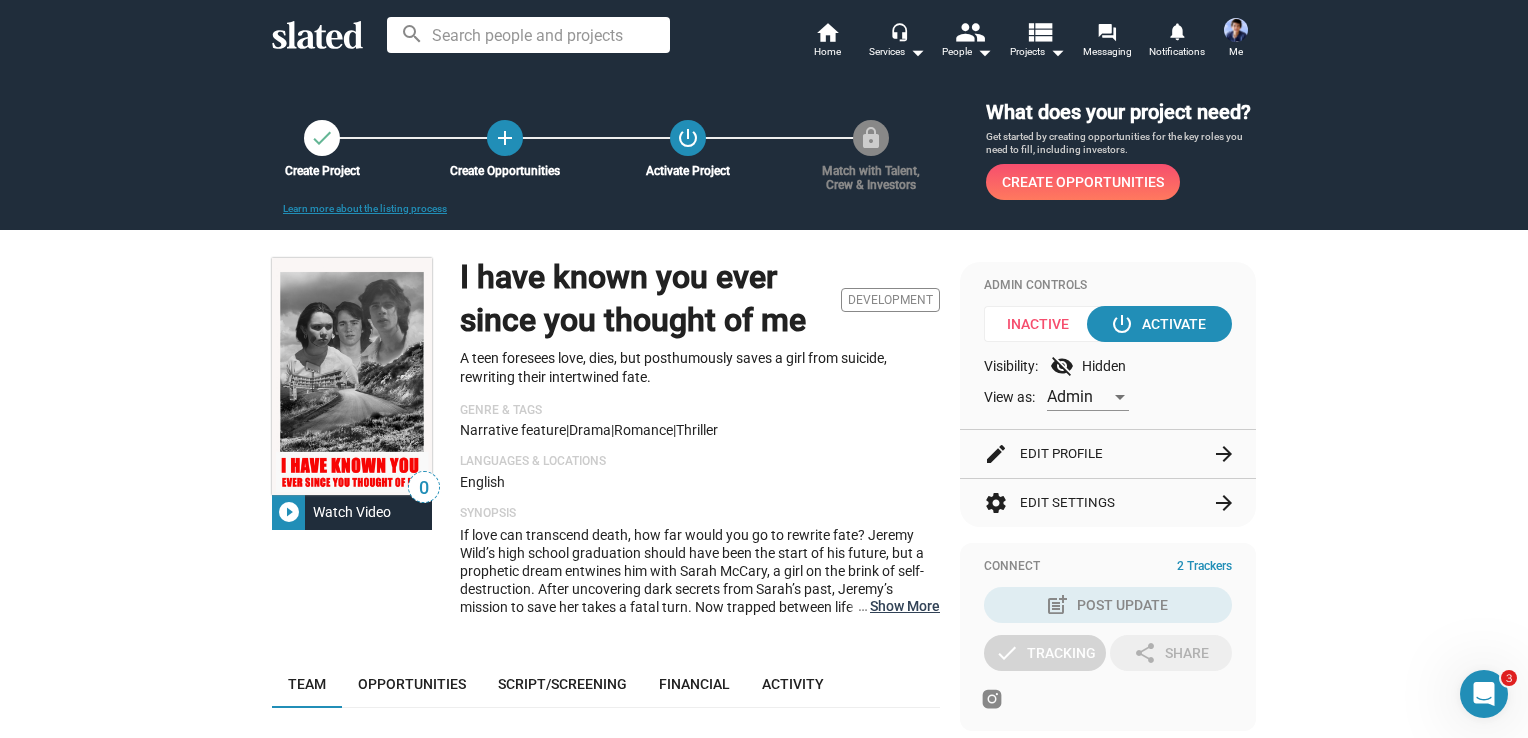 click on "… Show More" 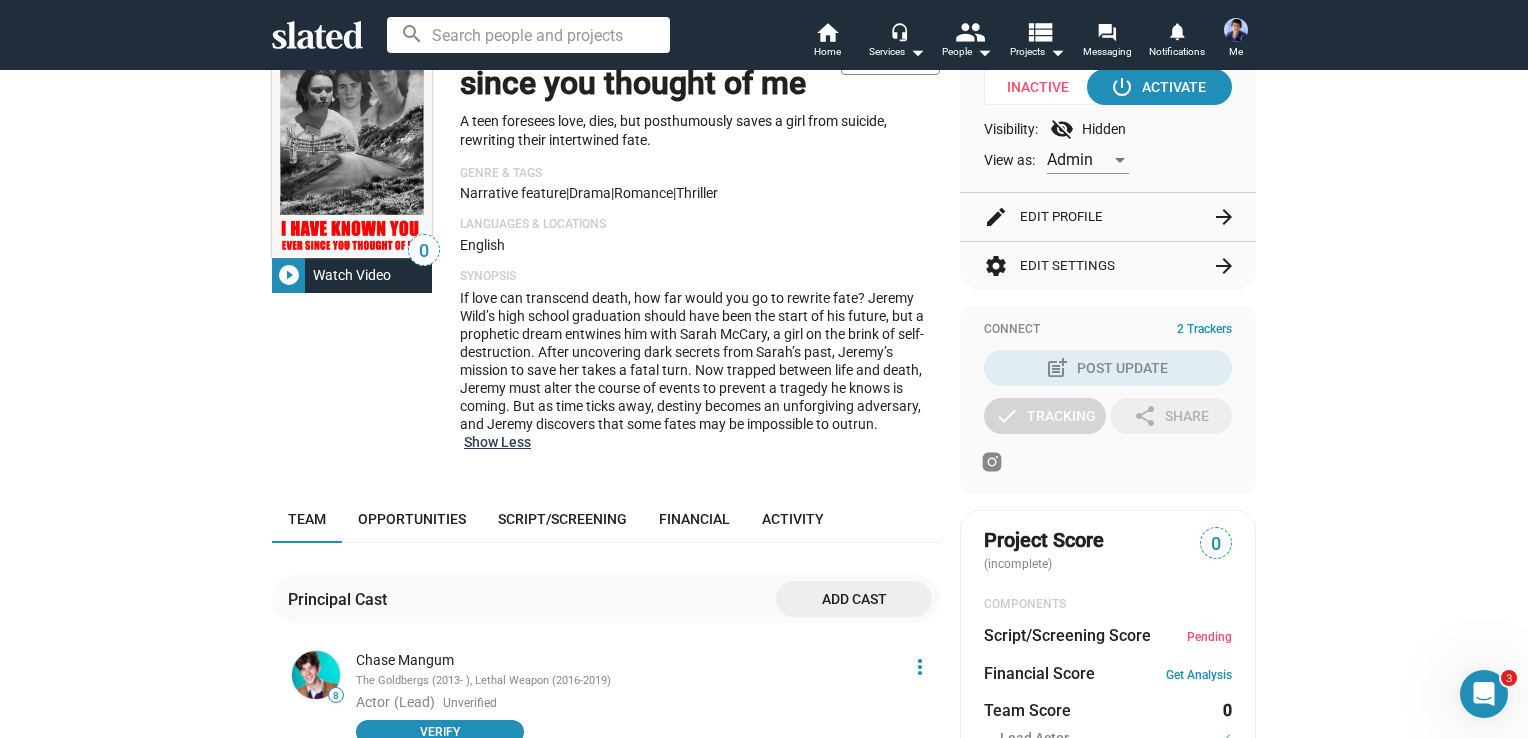 scroll, scrollTop: 400, scrollLeft: 0, axis: vertical 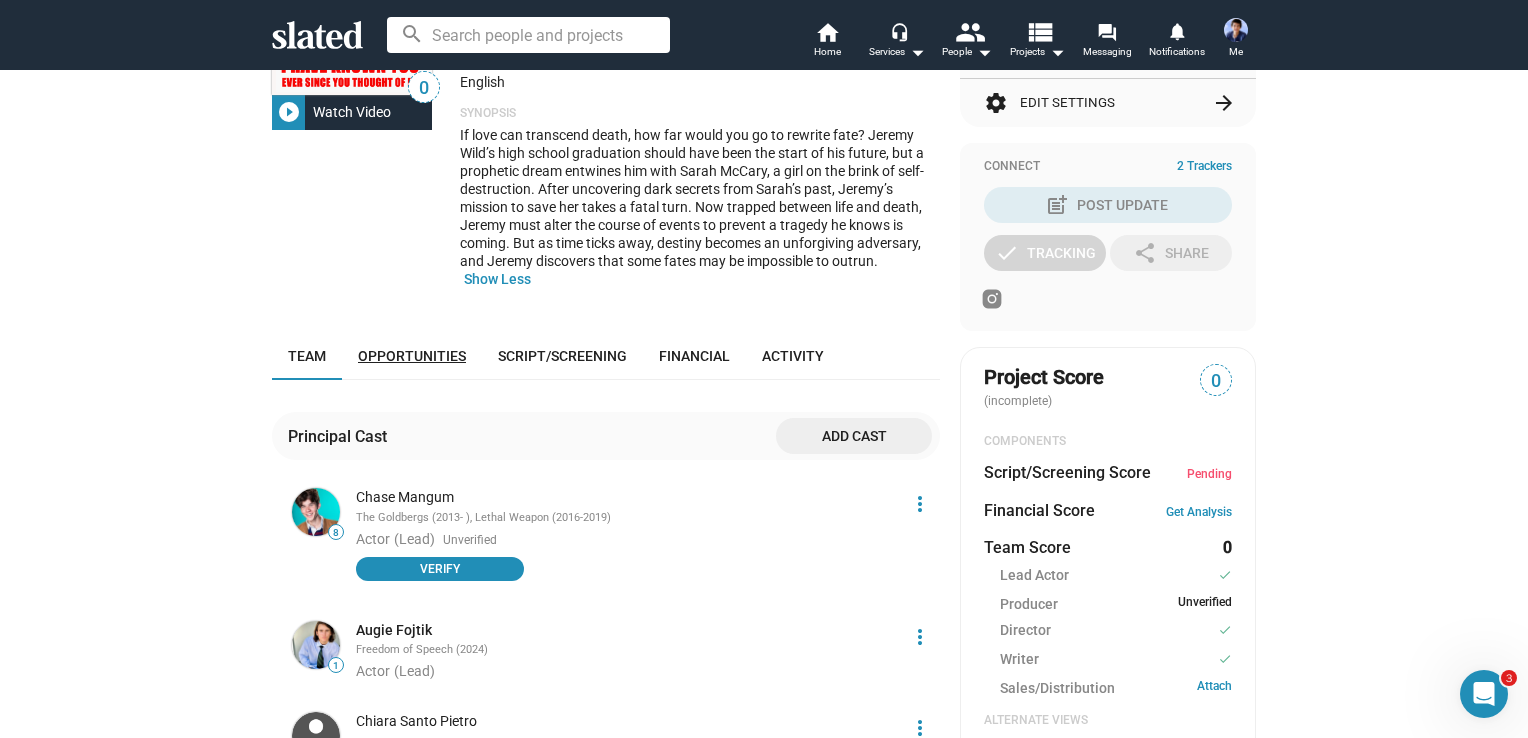 click on "Opportunities" at bounding box center [412, 356] 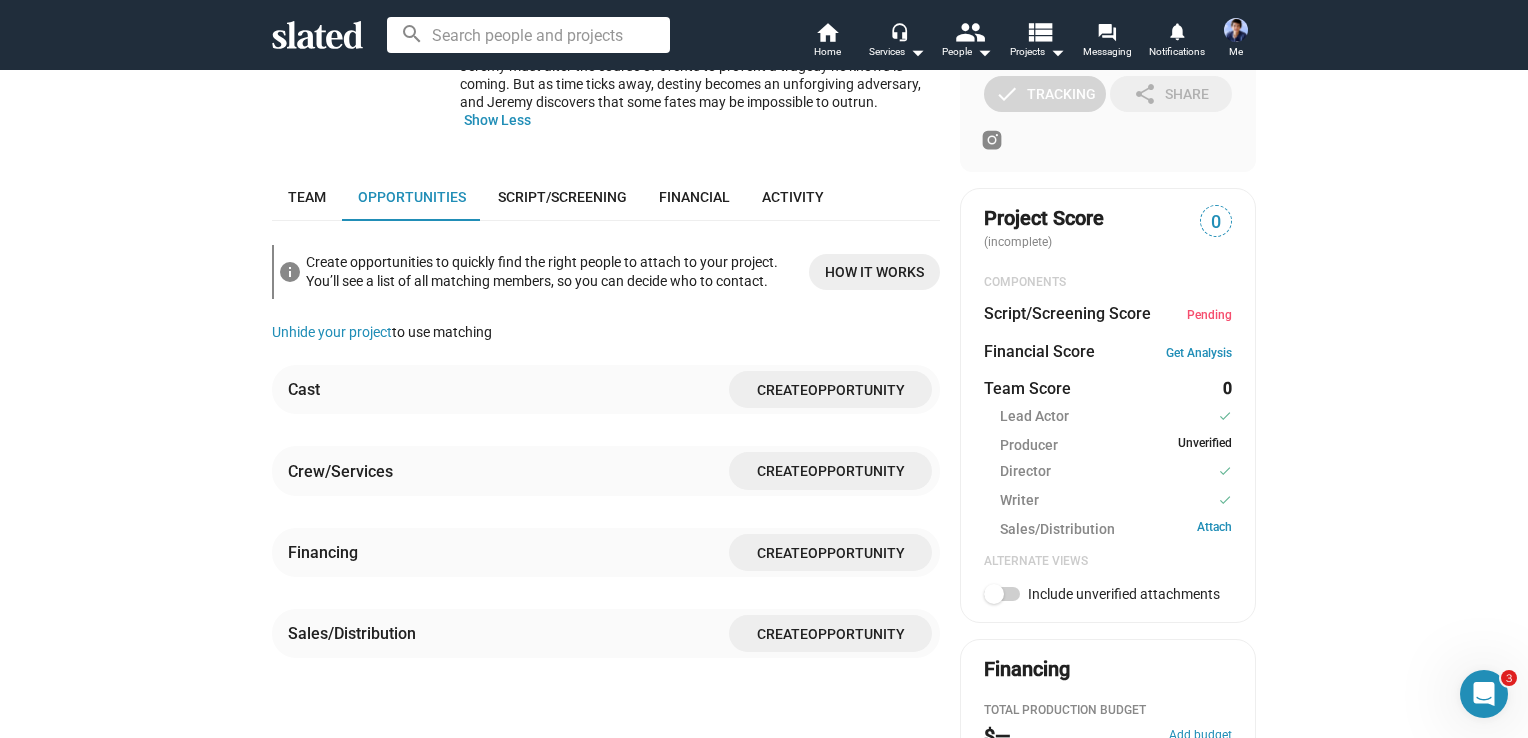 scroll, scrollTop: 664, scrollLeft: 0, axis: vertical 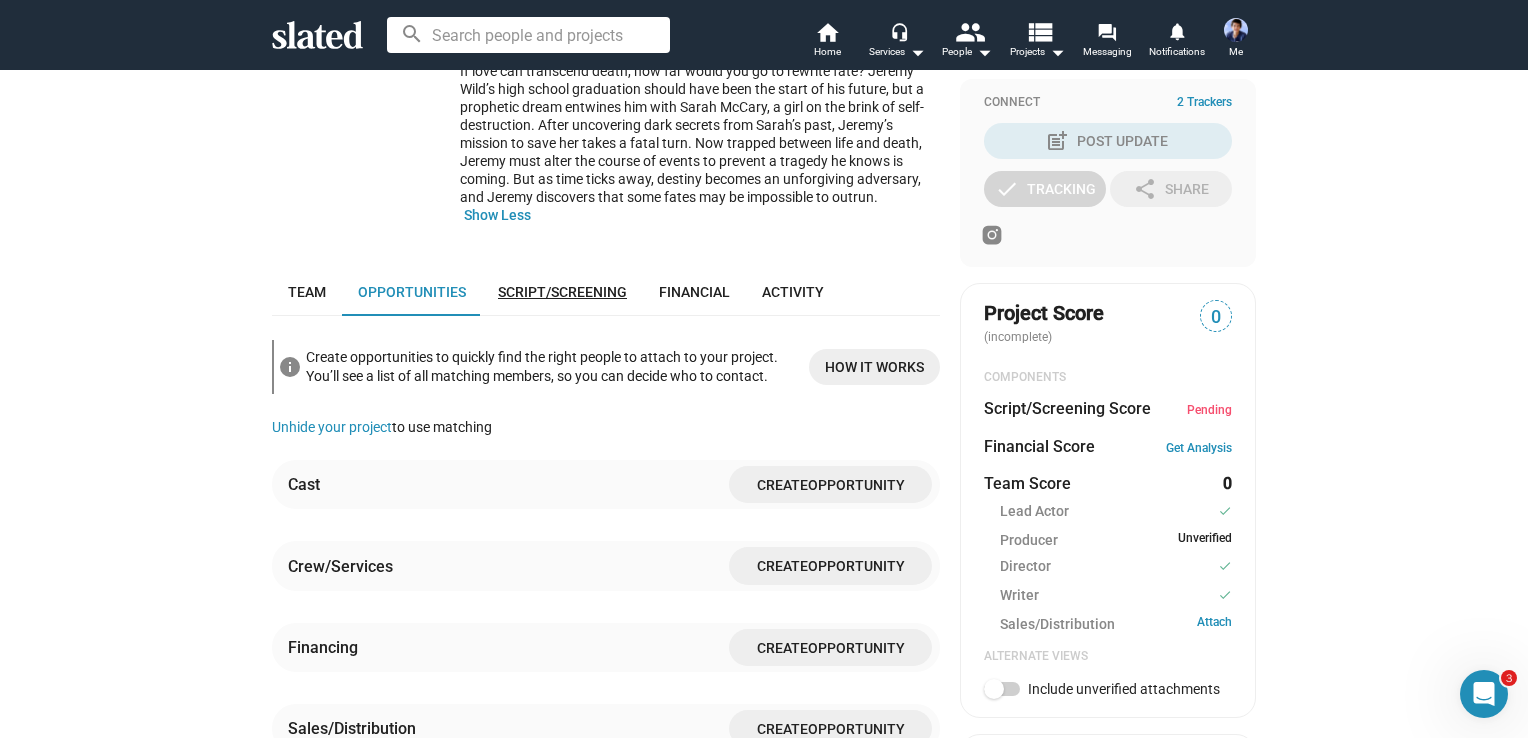 click on "Script/Screening" at bounding box center [562, 292] 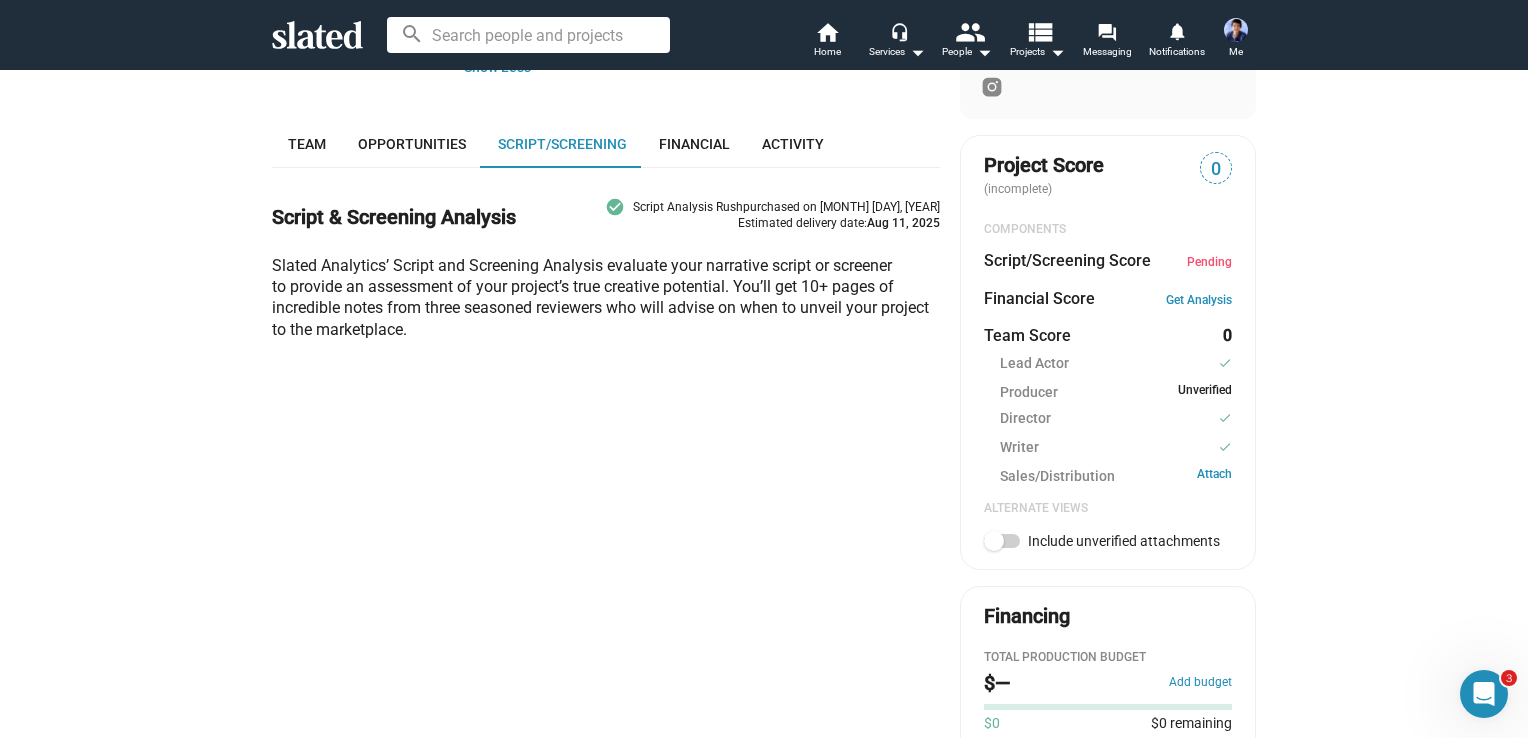 scroll, scrollTop: 664, scrollLeft: 0, axis: vertical 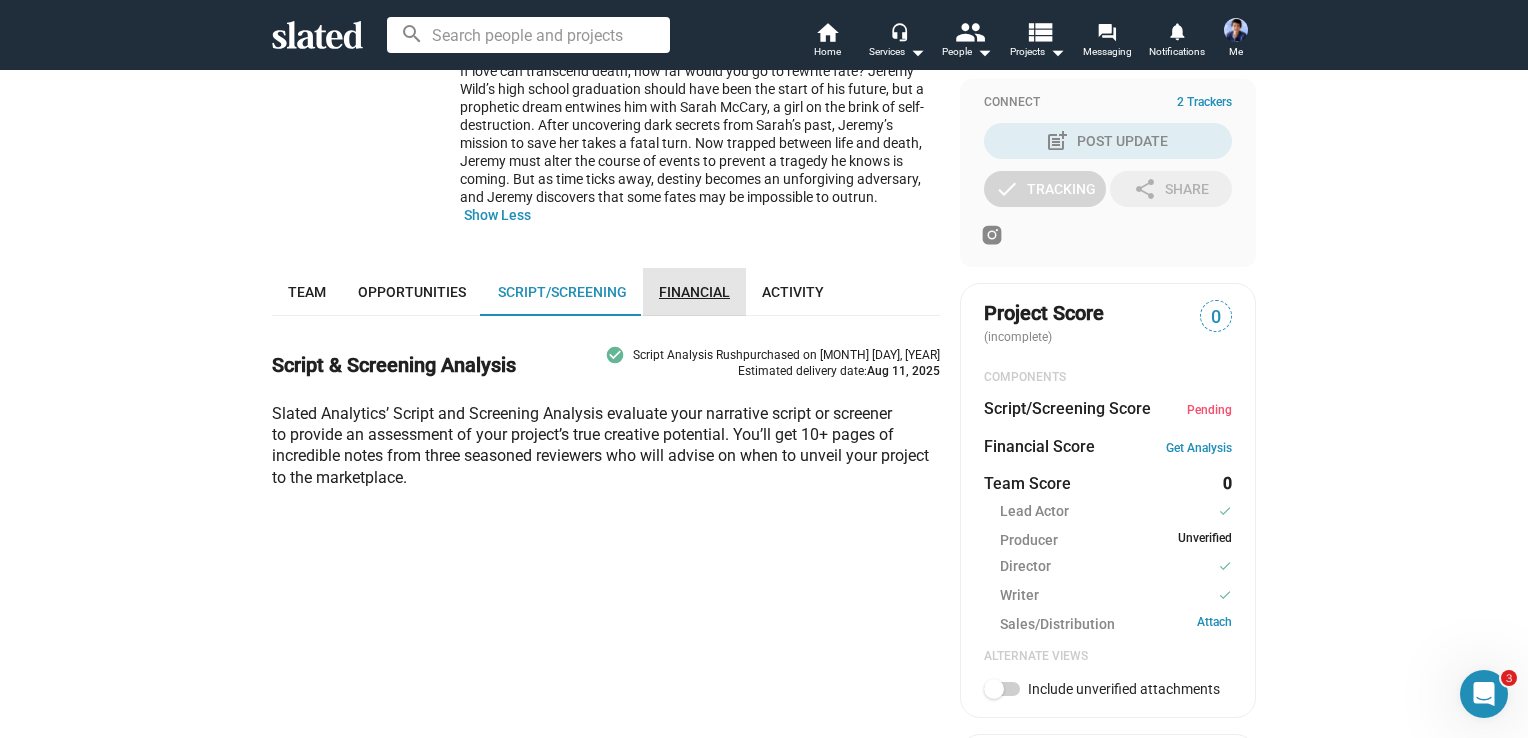click on "Financial" at bounding box center (694, 292) 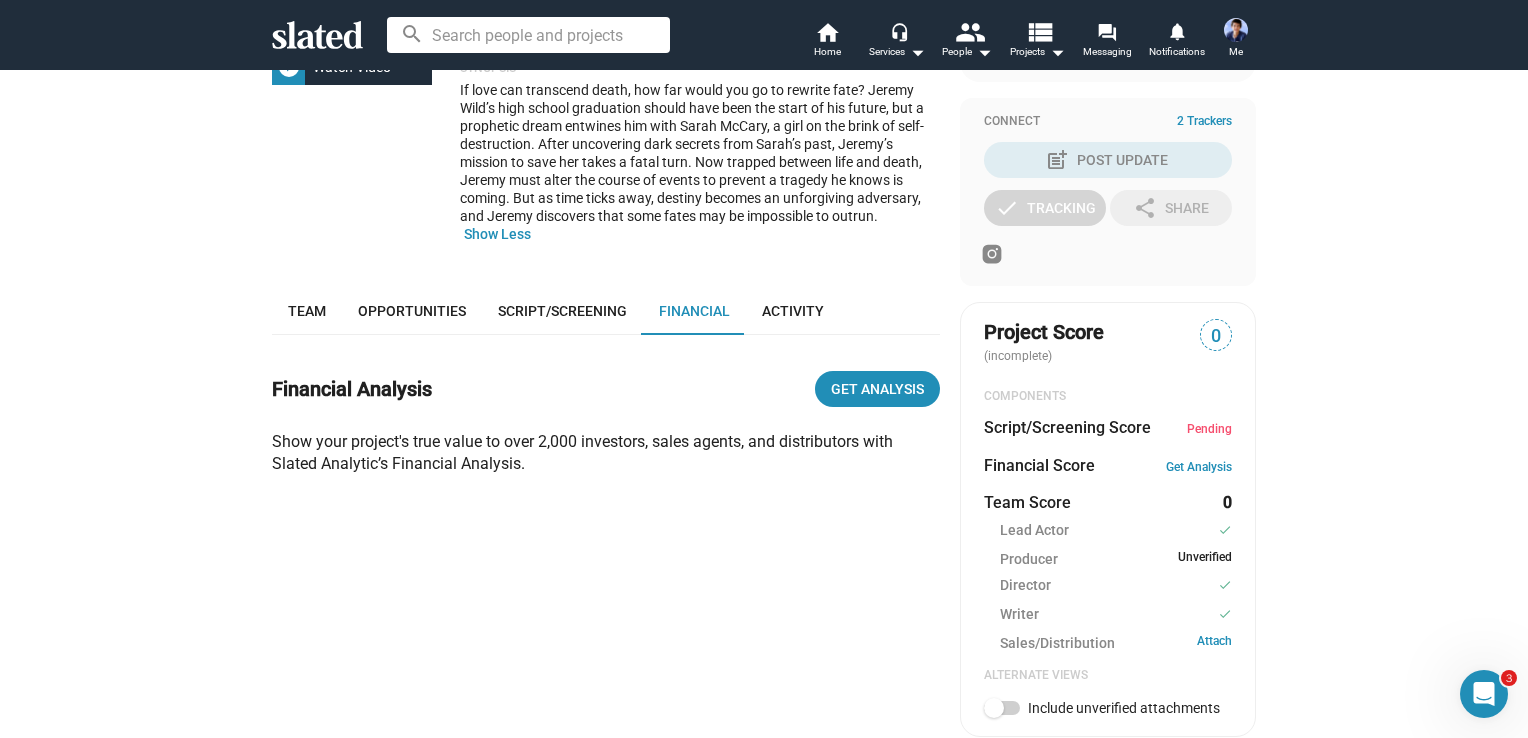 scroll, scrollTop: 364, scrollLeft: 0, axis: vertical 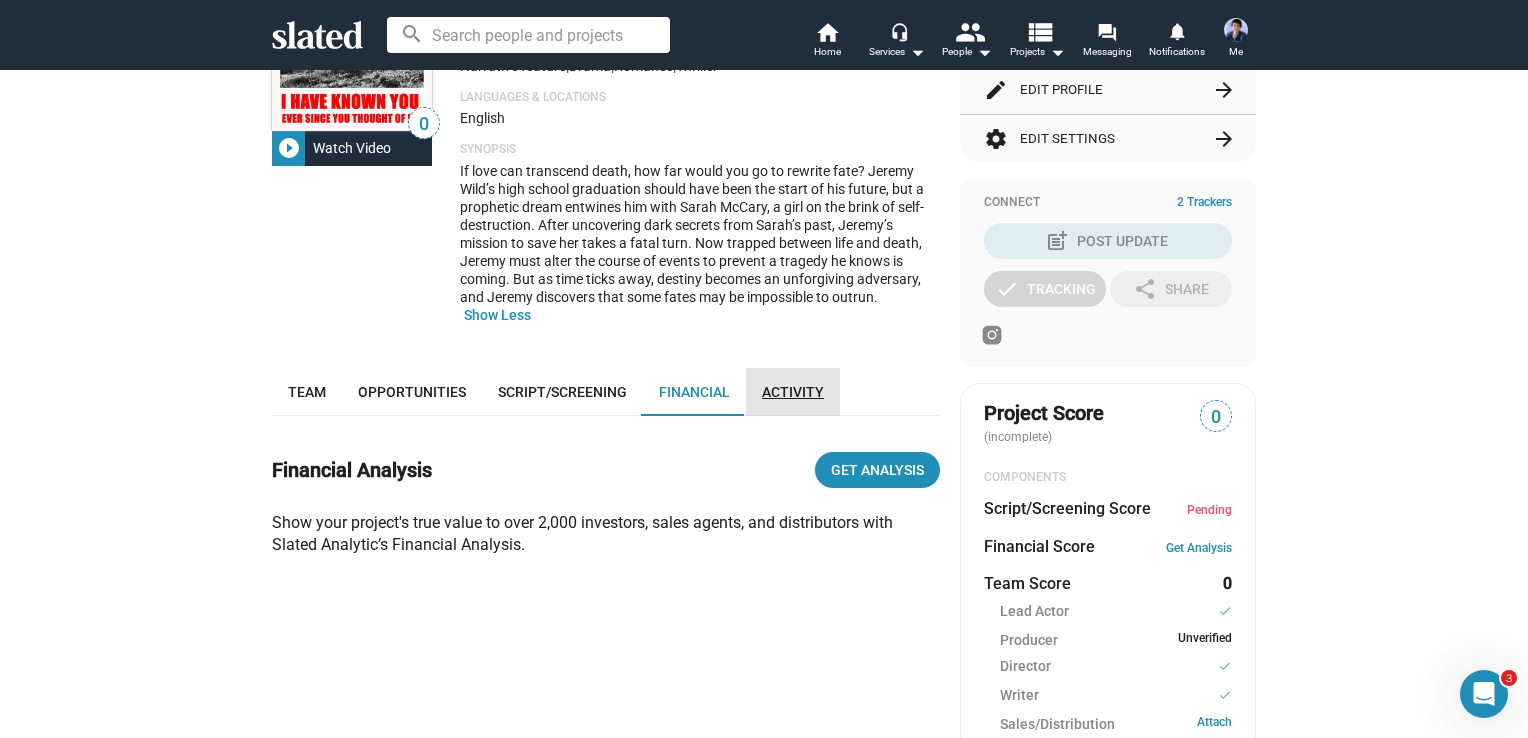 click on "Activity" at bounding box center (793, 392) 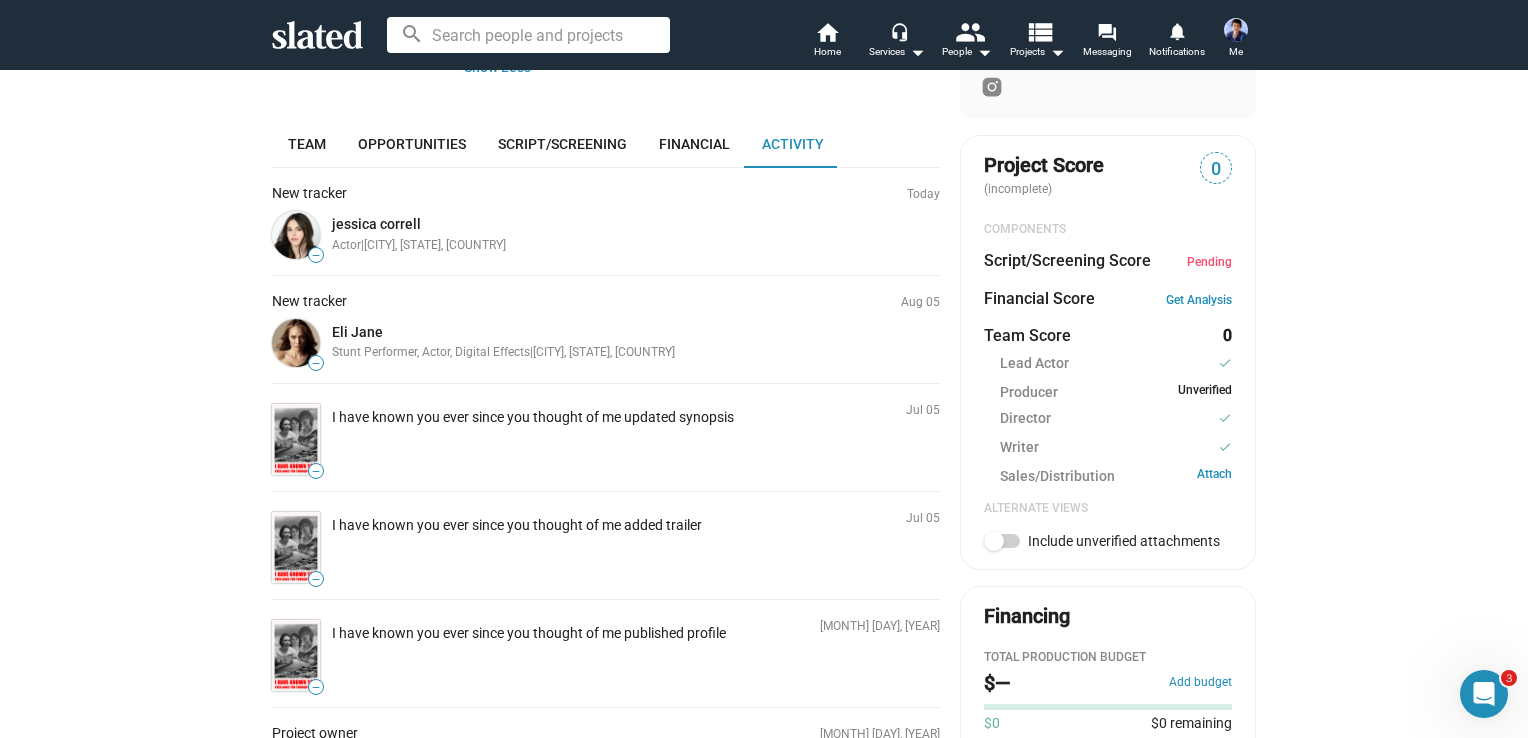 scroll, scrollTop: 564, scrollLeft: 0, axis: vertical 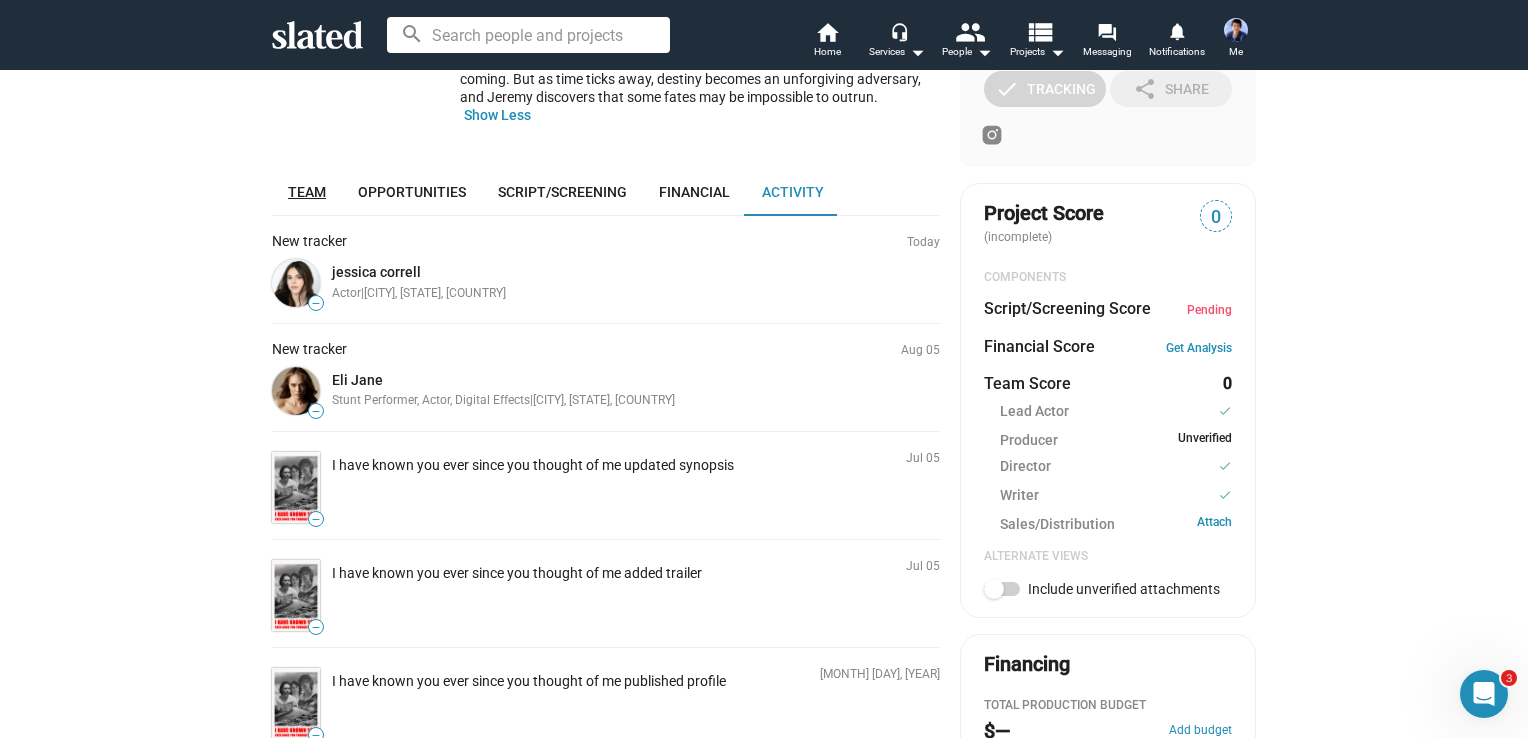 click on "Team" at bounding box center [307, 192] 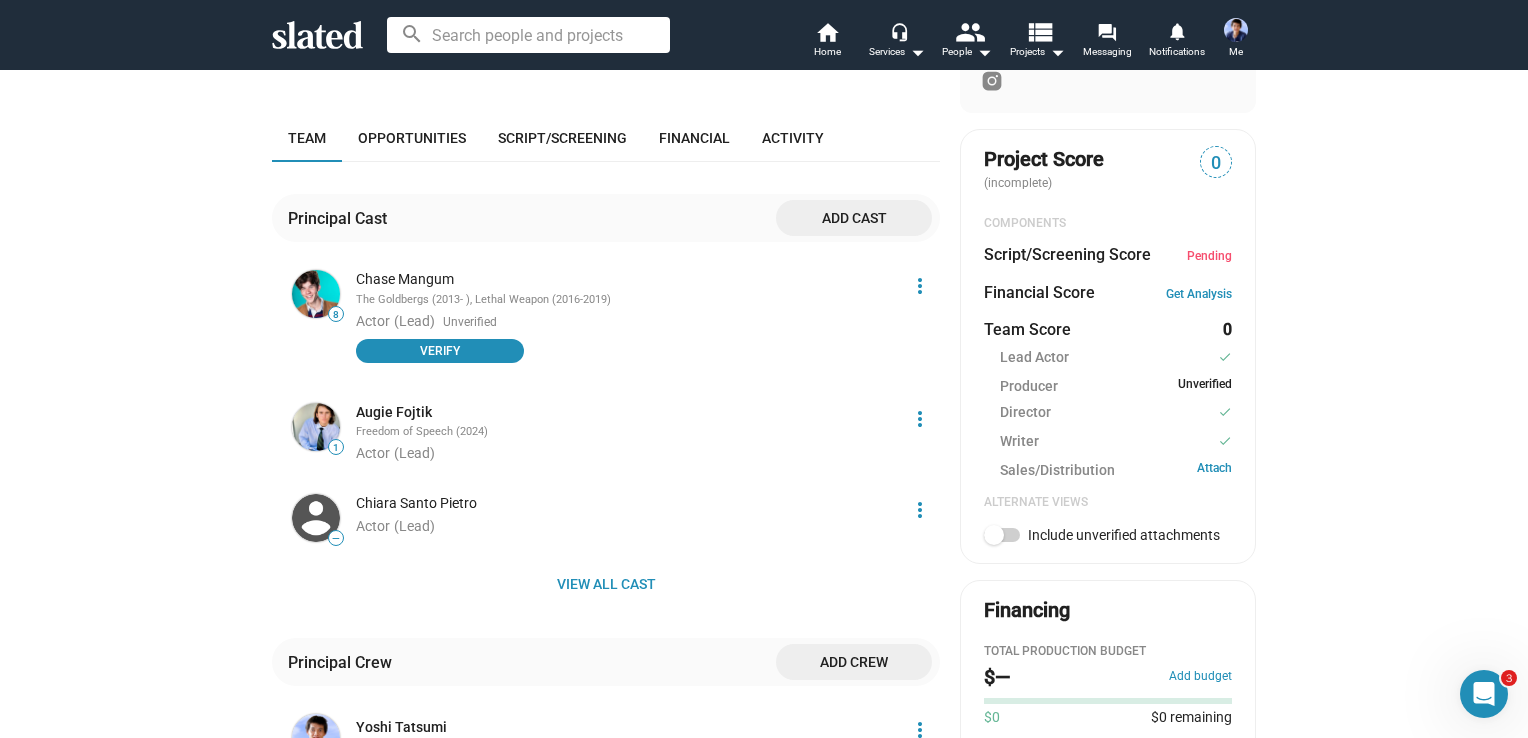 scroll, scrollTop: 664, scrollLeft: 0, axis: vertical 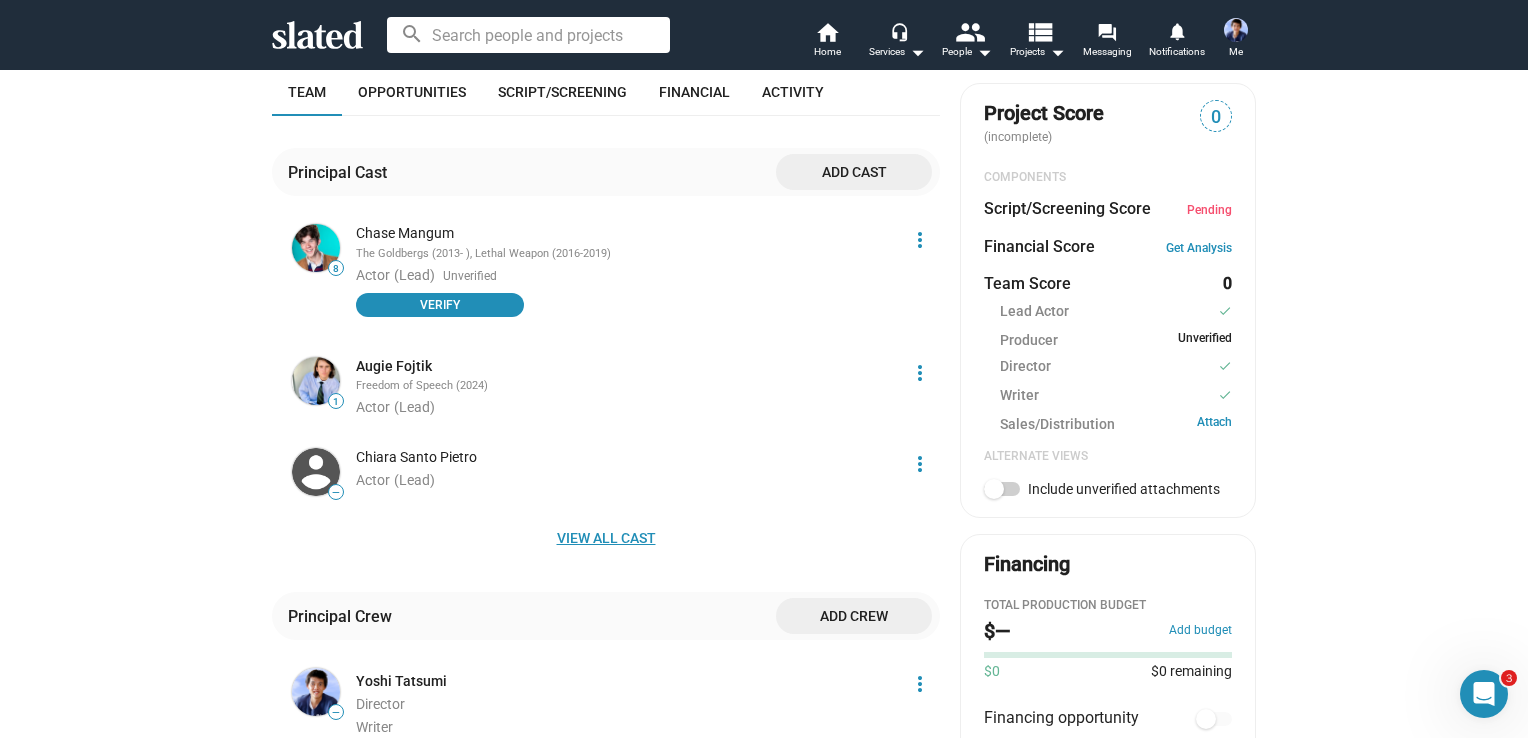 click on "View all cast" 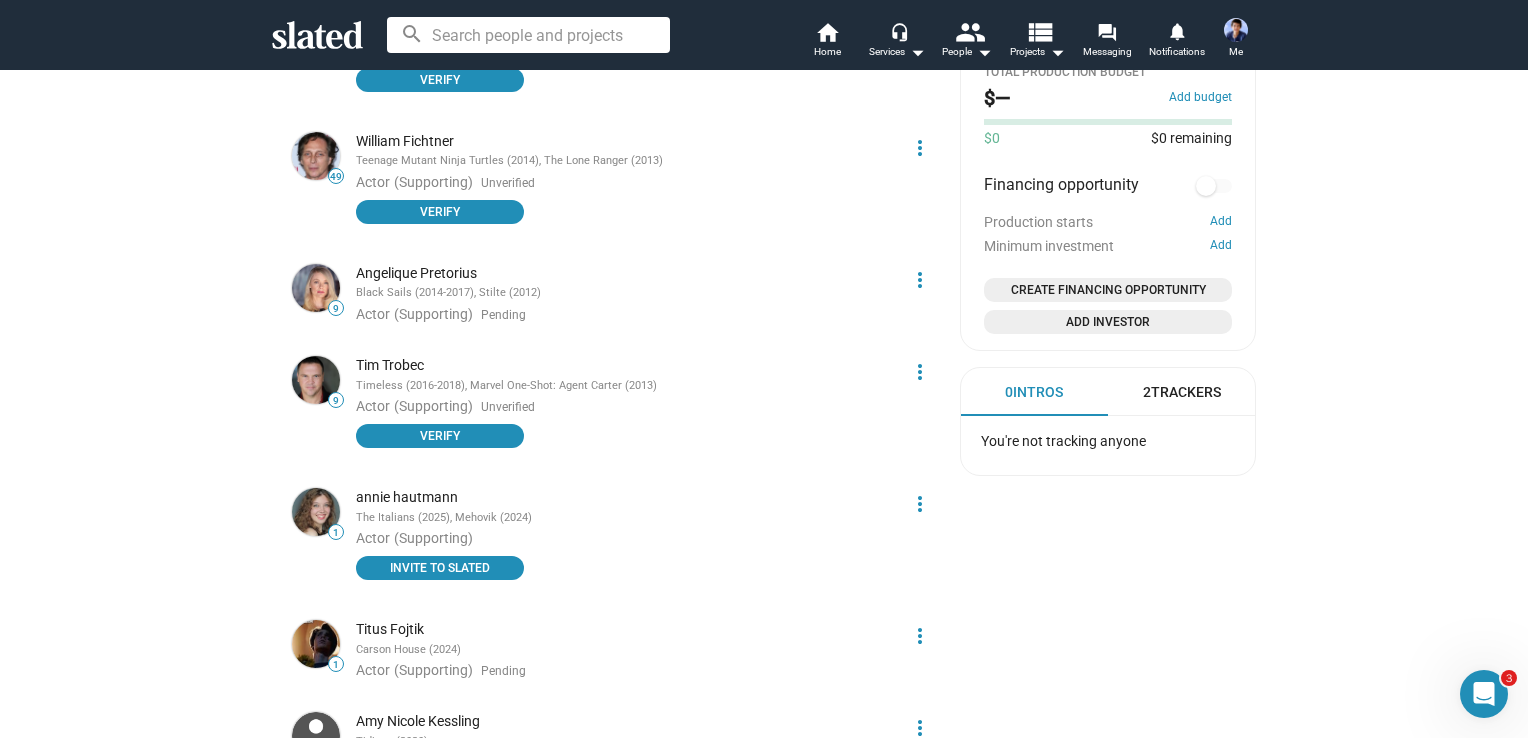 scroll, scrollTop: 1164, scrollLeft: 0, axis: vertical 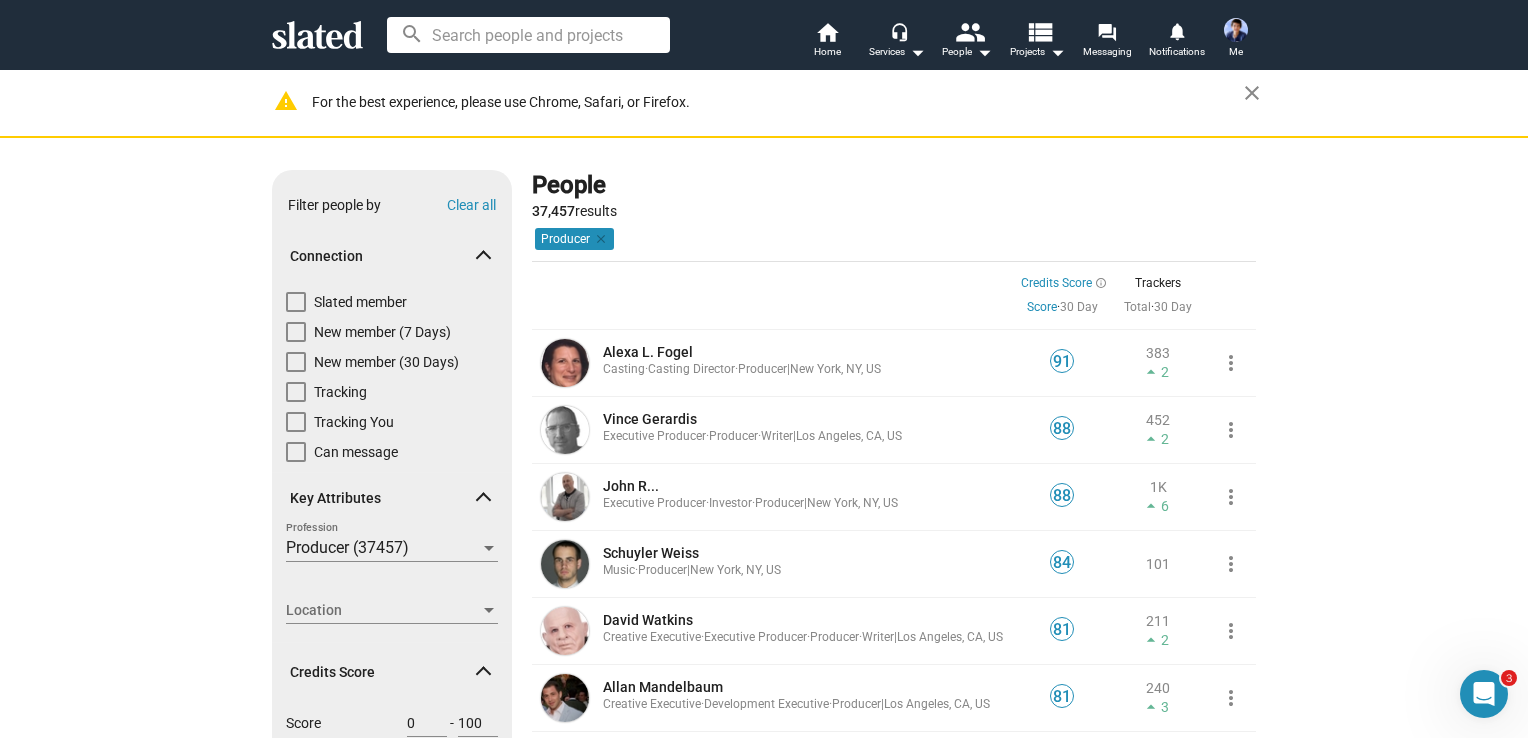 click at bounding box center [1236, 30] 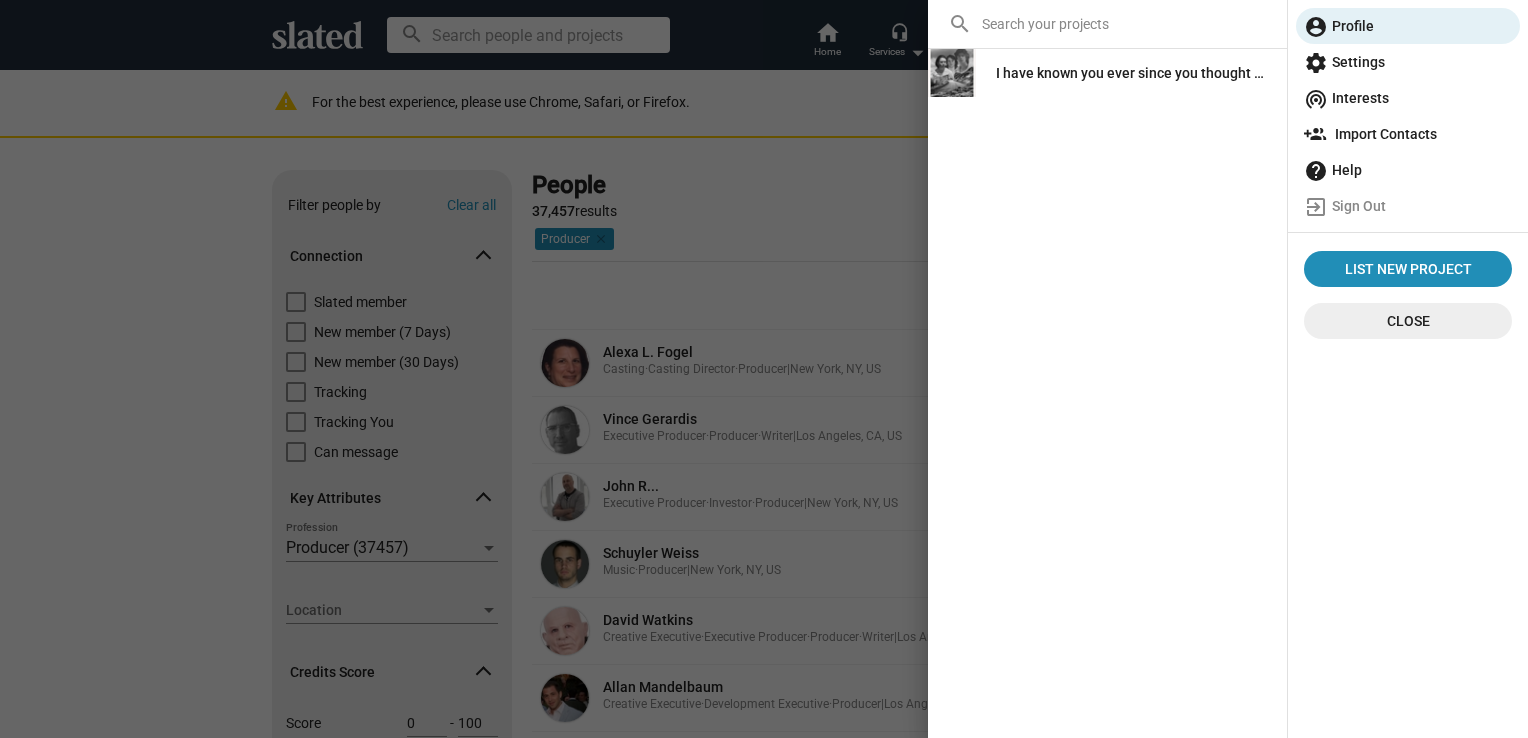 click on "I have known you ever since you thought of me" 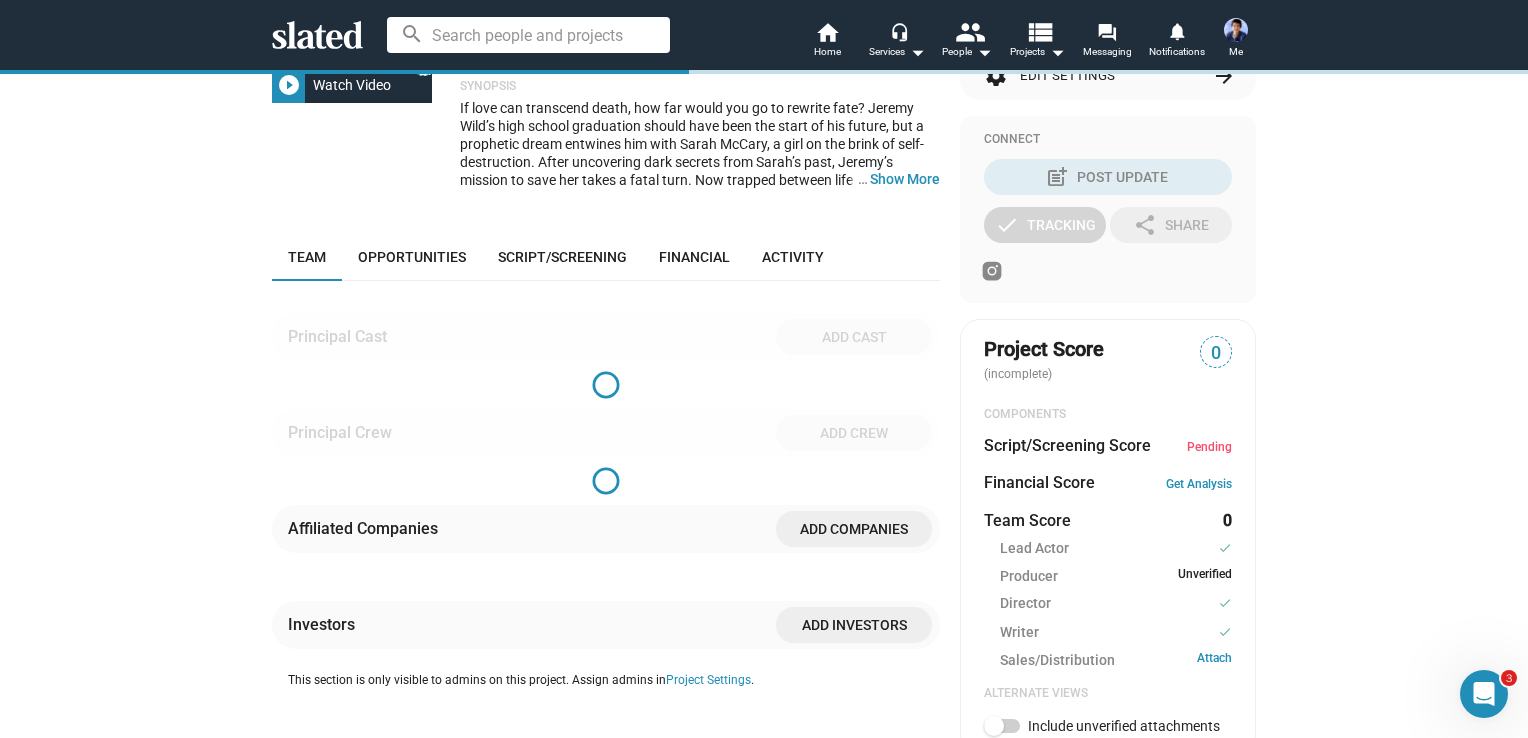 scroll, scrollTop: 500, scrollLeft: 0, axis: vertical 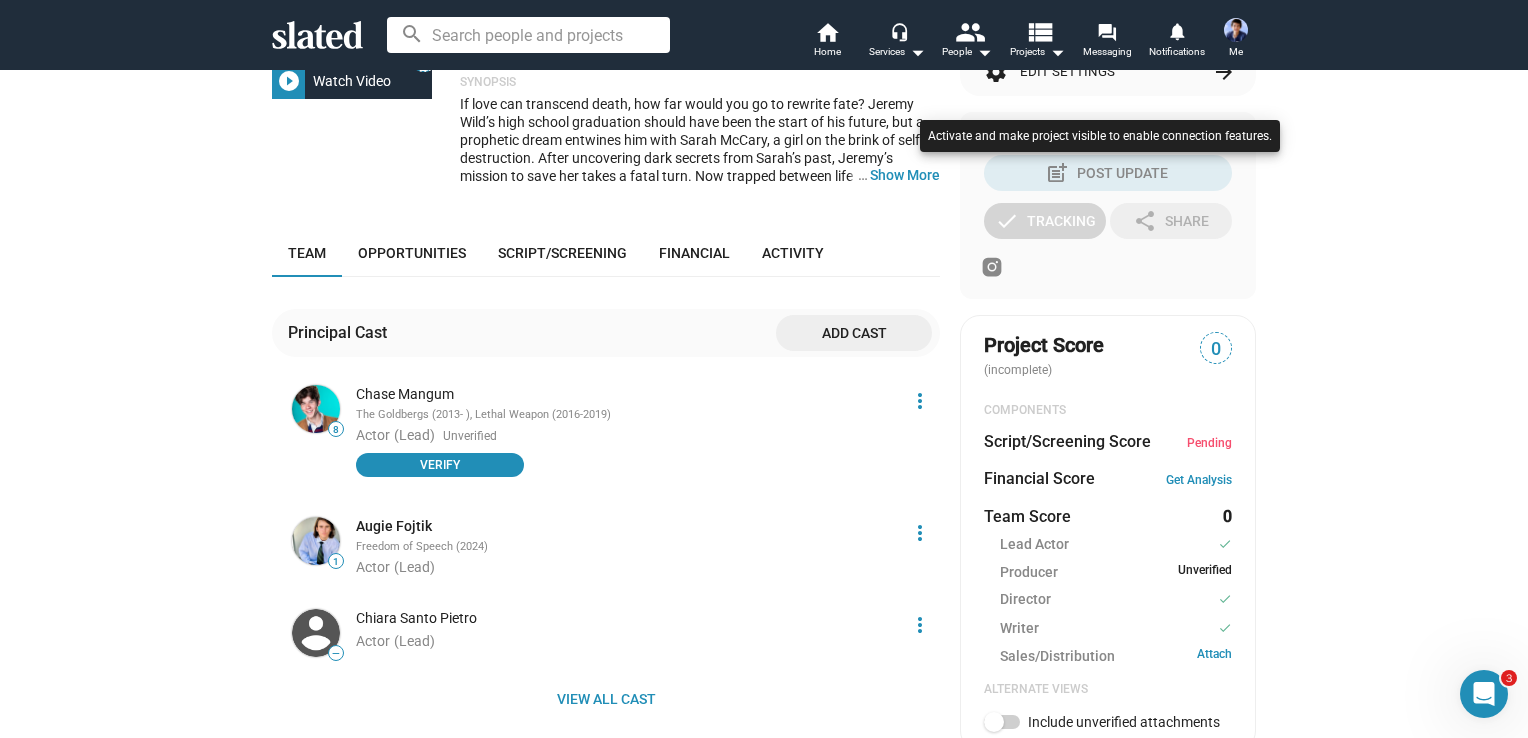 drag, startPoint x: 1520, startPoint y: 288, endPoint x: 1520, endPoint y: 347, distance: 59 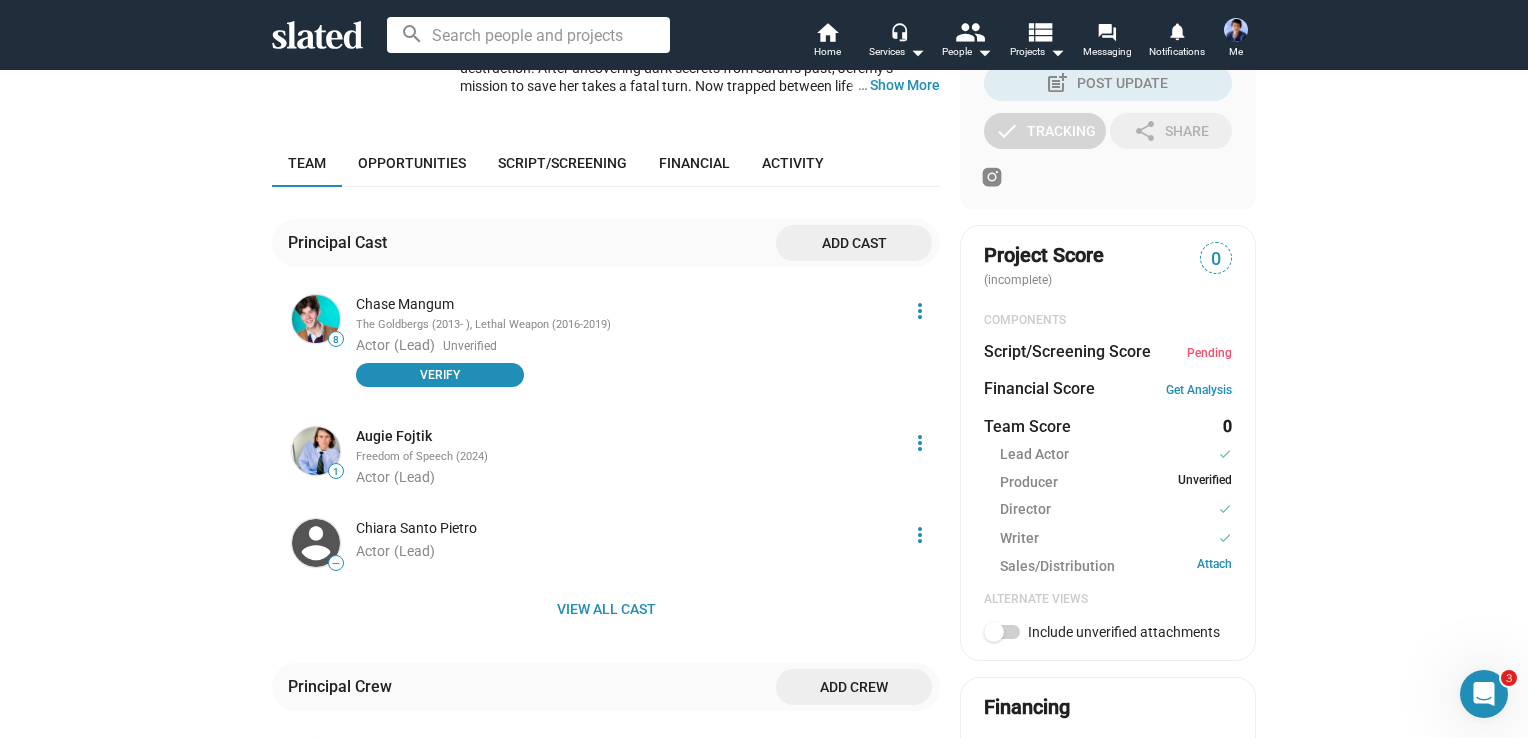 scroll, scrollTop: 630, scrollLeft: 0, axis: vertical 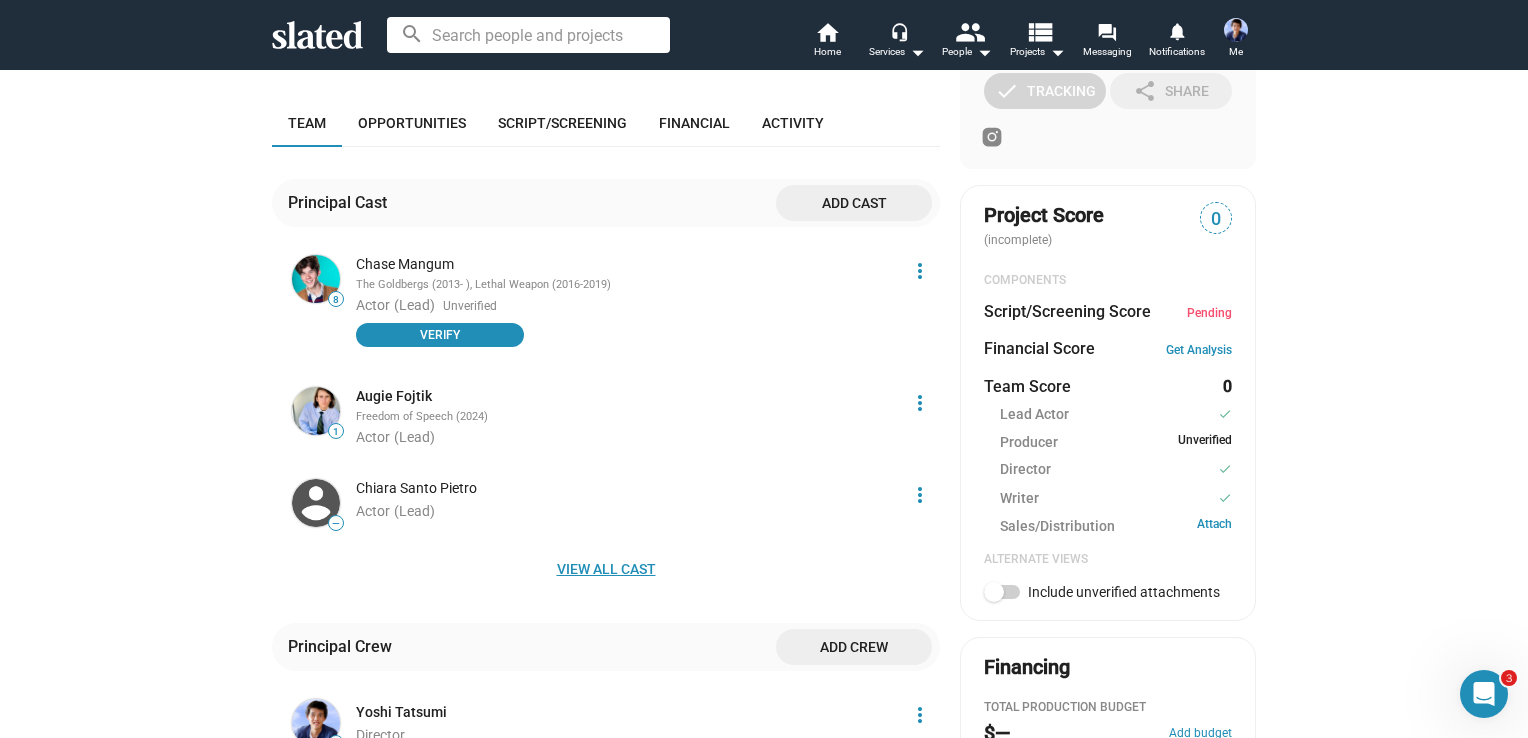 click on "View all cast" 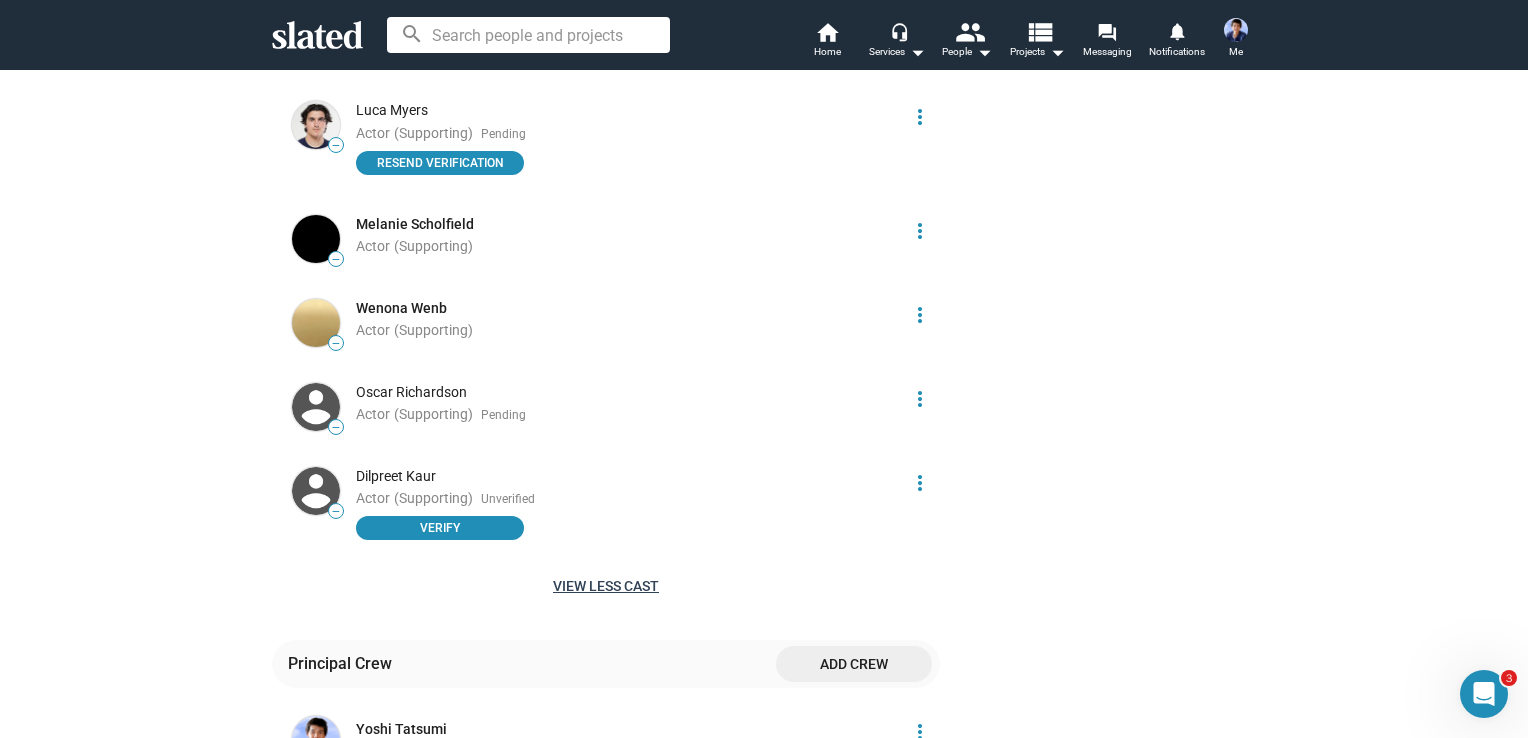 scroll, scrollTop: 2130, scrollLeft: 0, axis: vertical 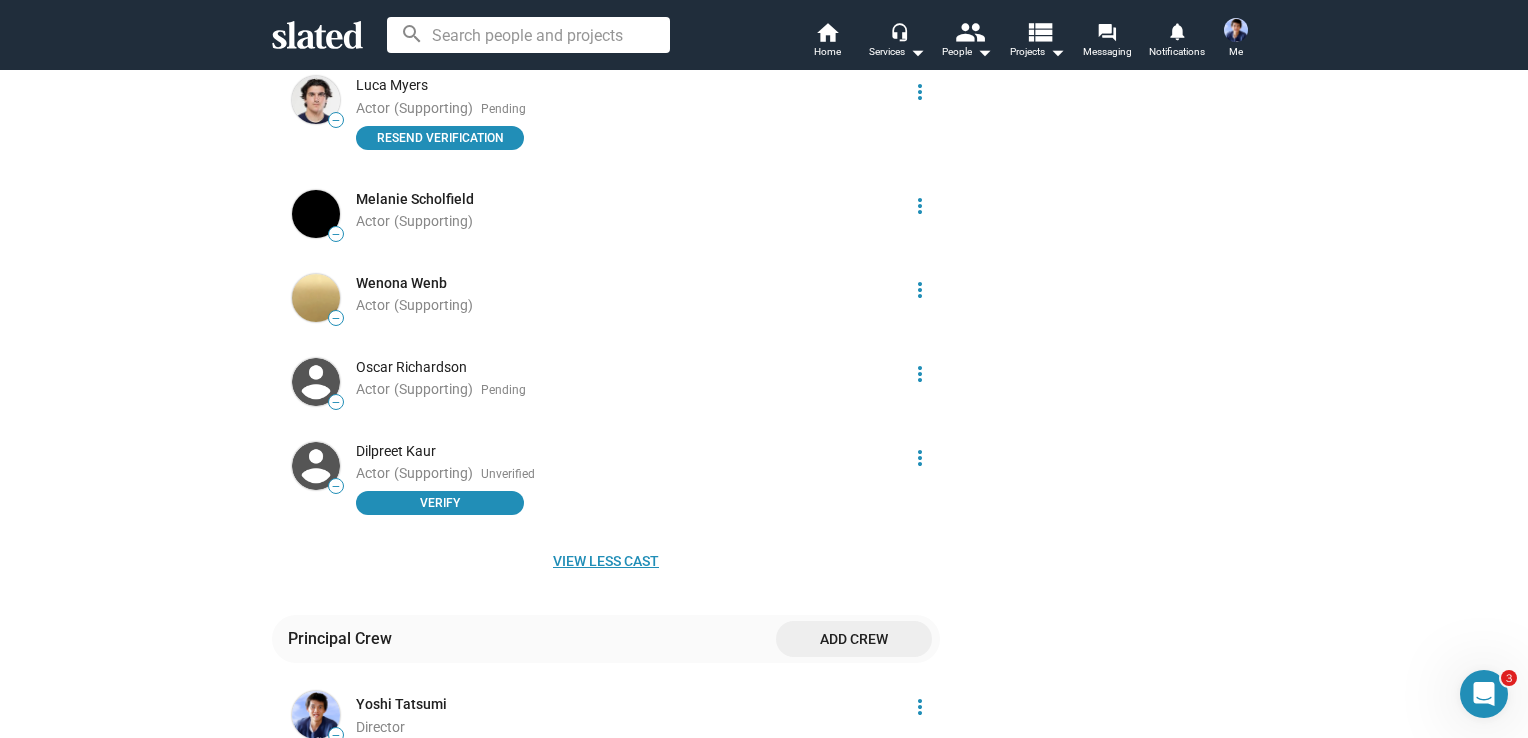 click on "View less cast" 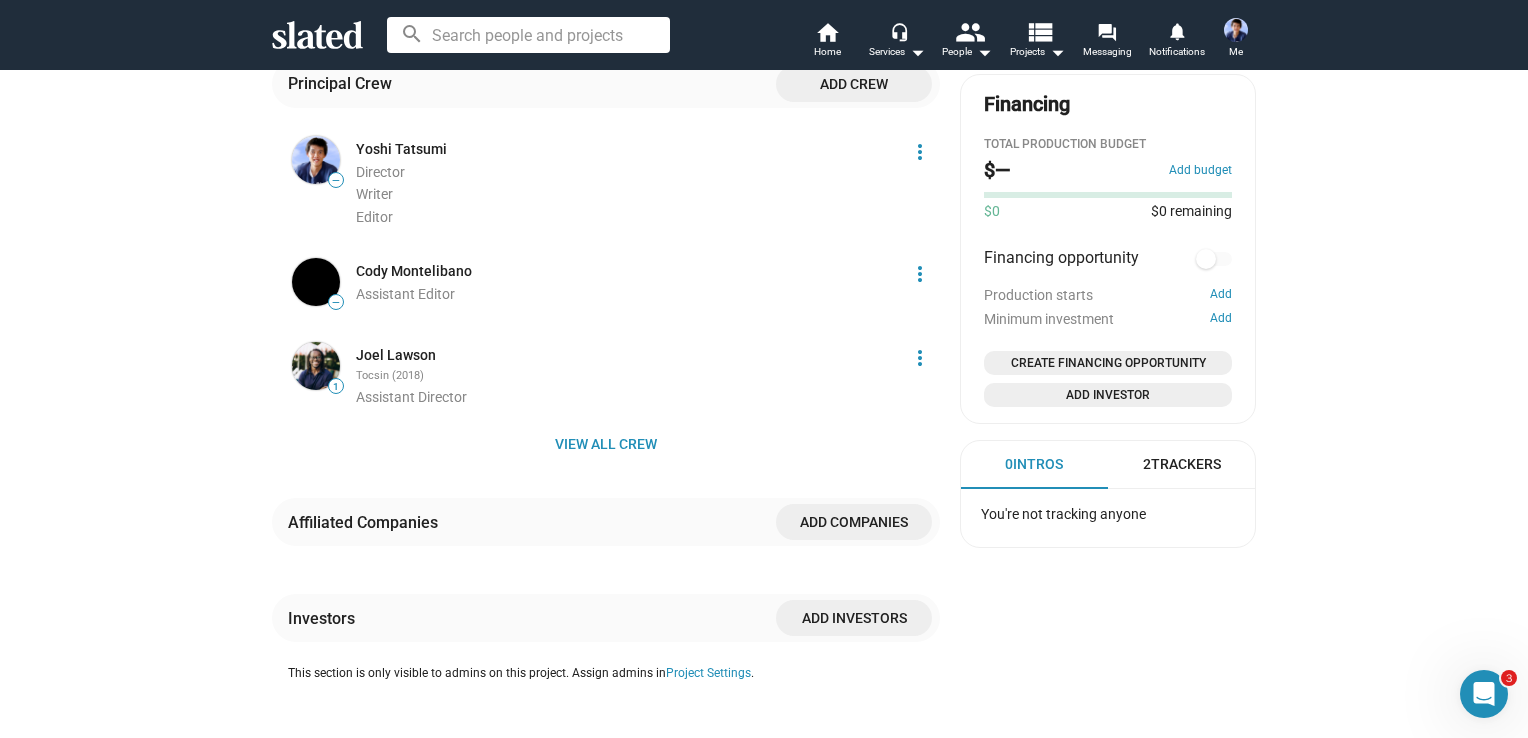 scroll, scrollTop: 1220, scrollLeft: 0, axis: vertical 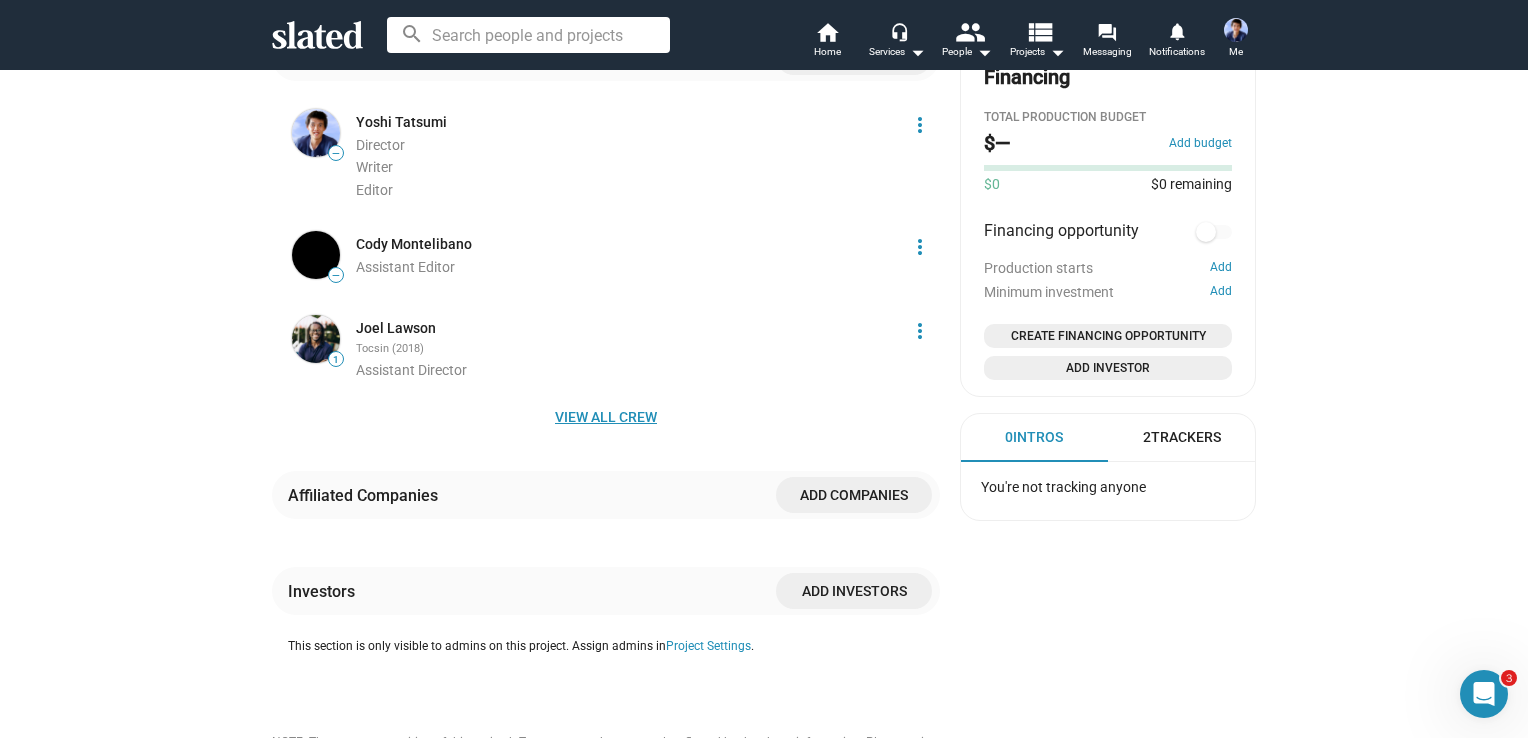 click on "View all crew" 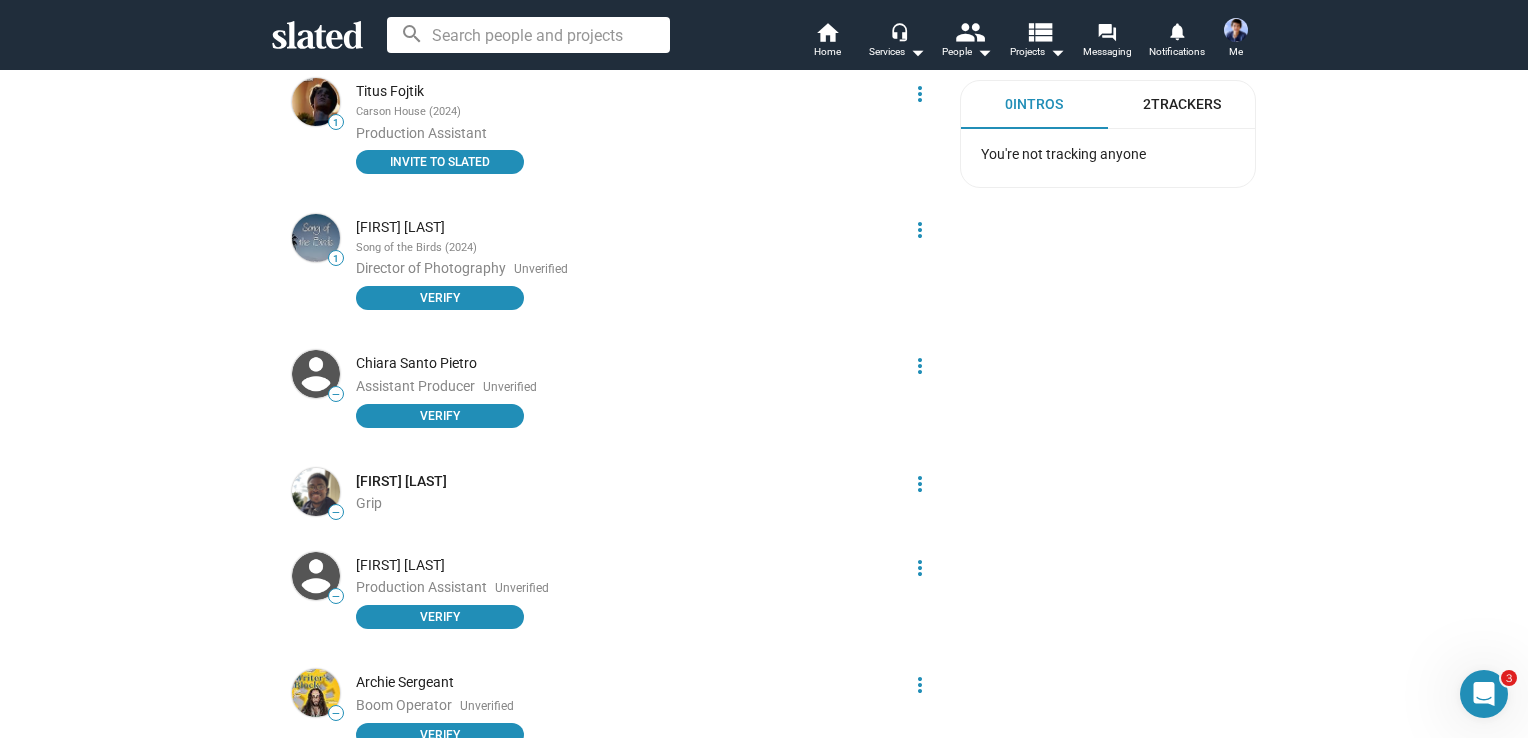 scroll, scrollTop: 1620, scrollLeft: 0, axis: vertical 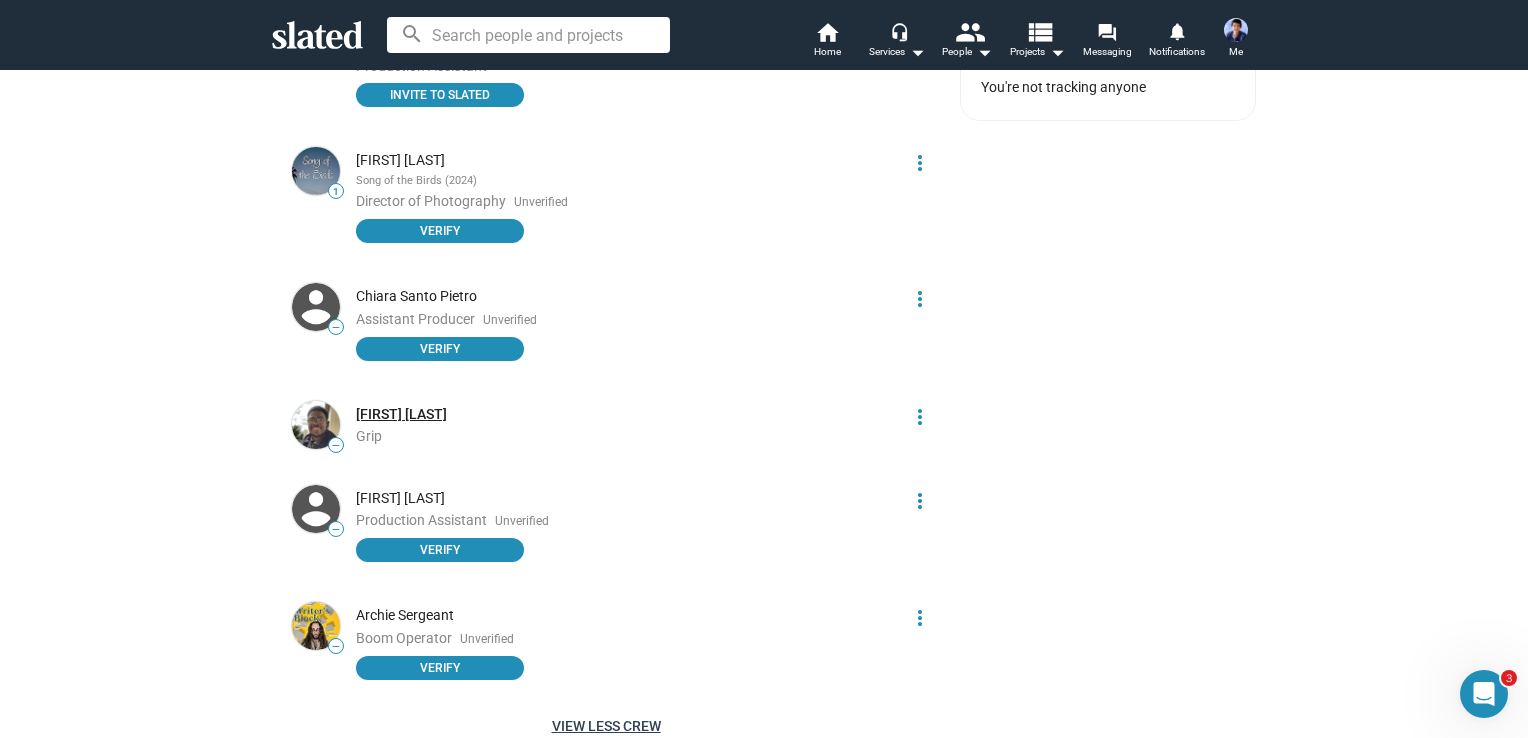 click on "[FIRST] [LAST]" 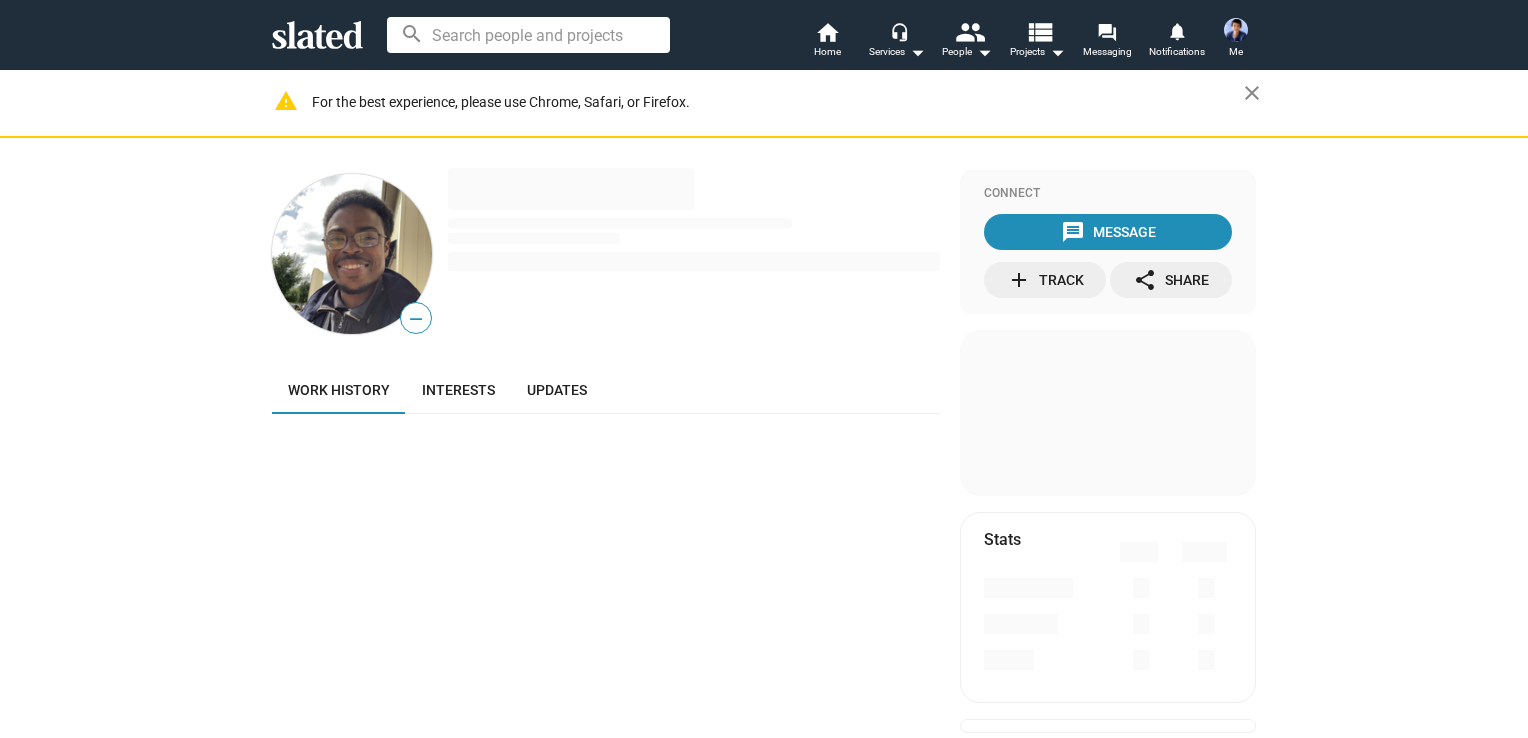 scroll, scrollTop: 0, scrollLeft: 0, axis: both 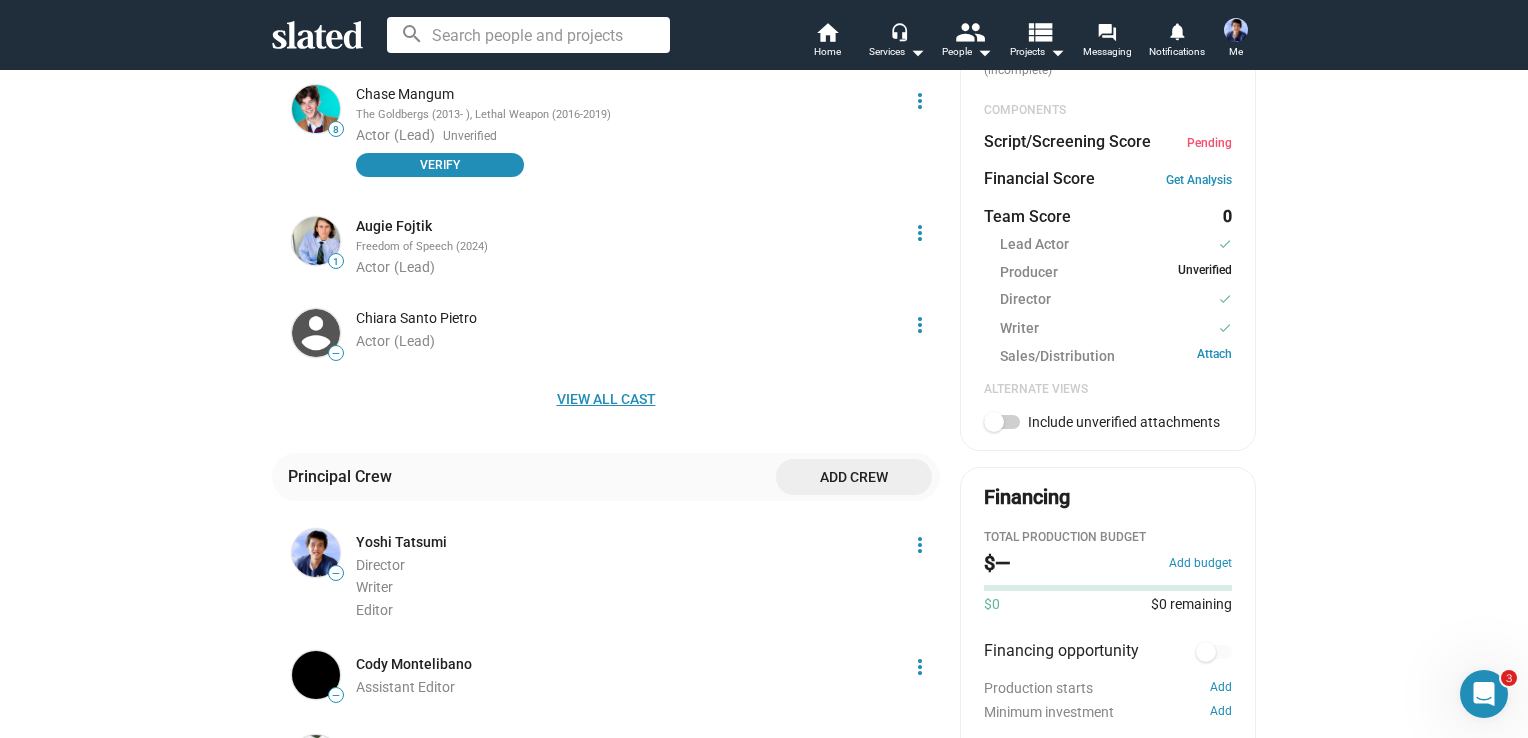 click on "View all cast" 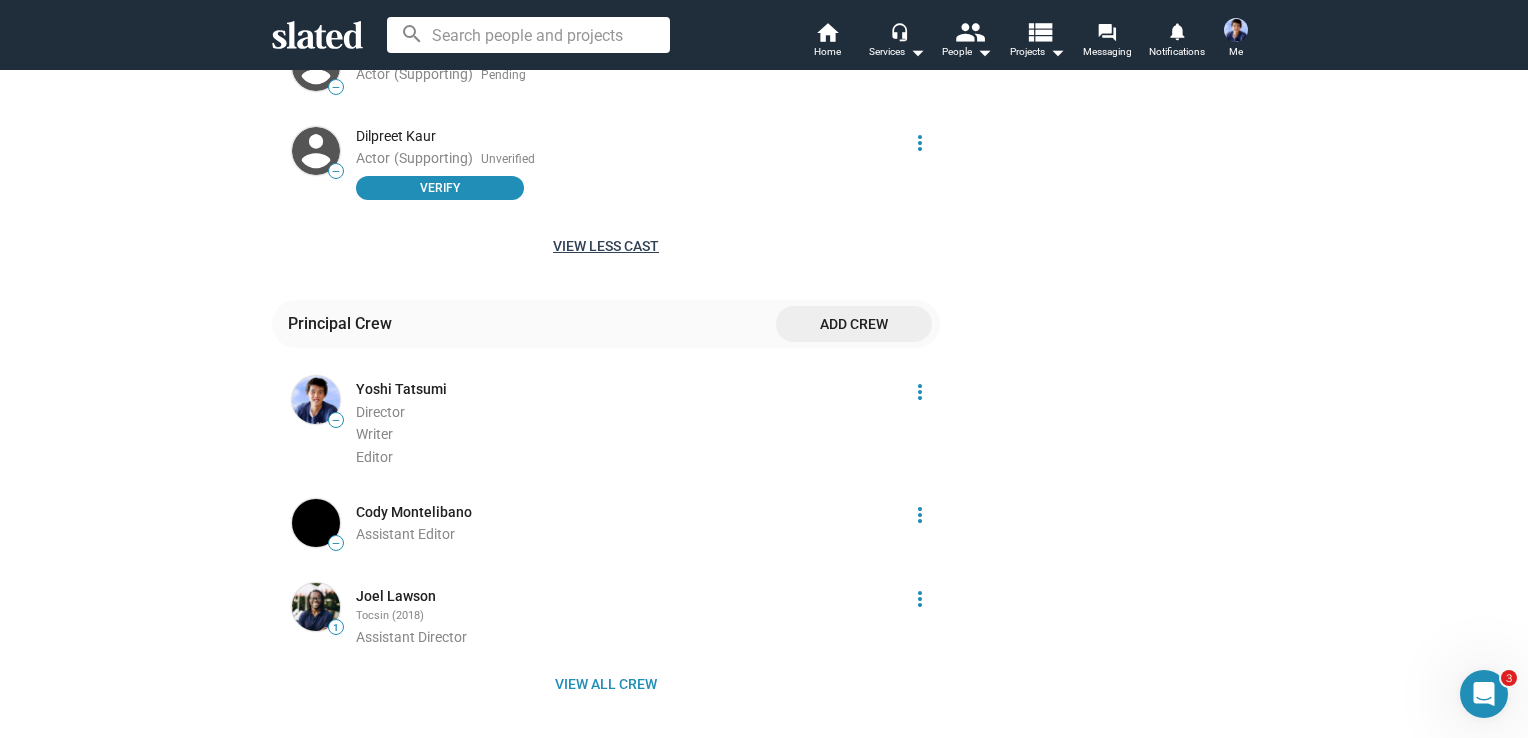 scroll, scrollTop: 2600, scrollLeft: 0, axis: vertical 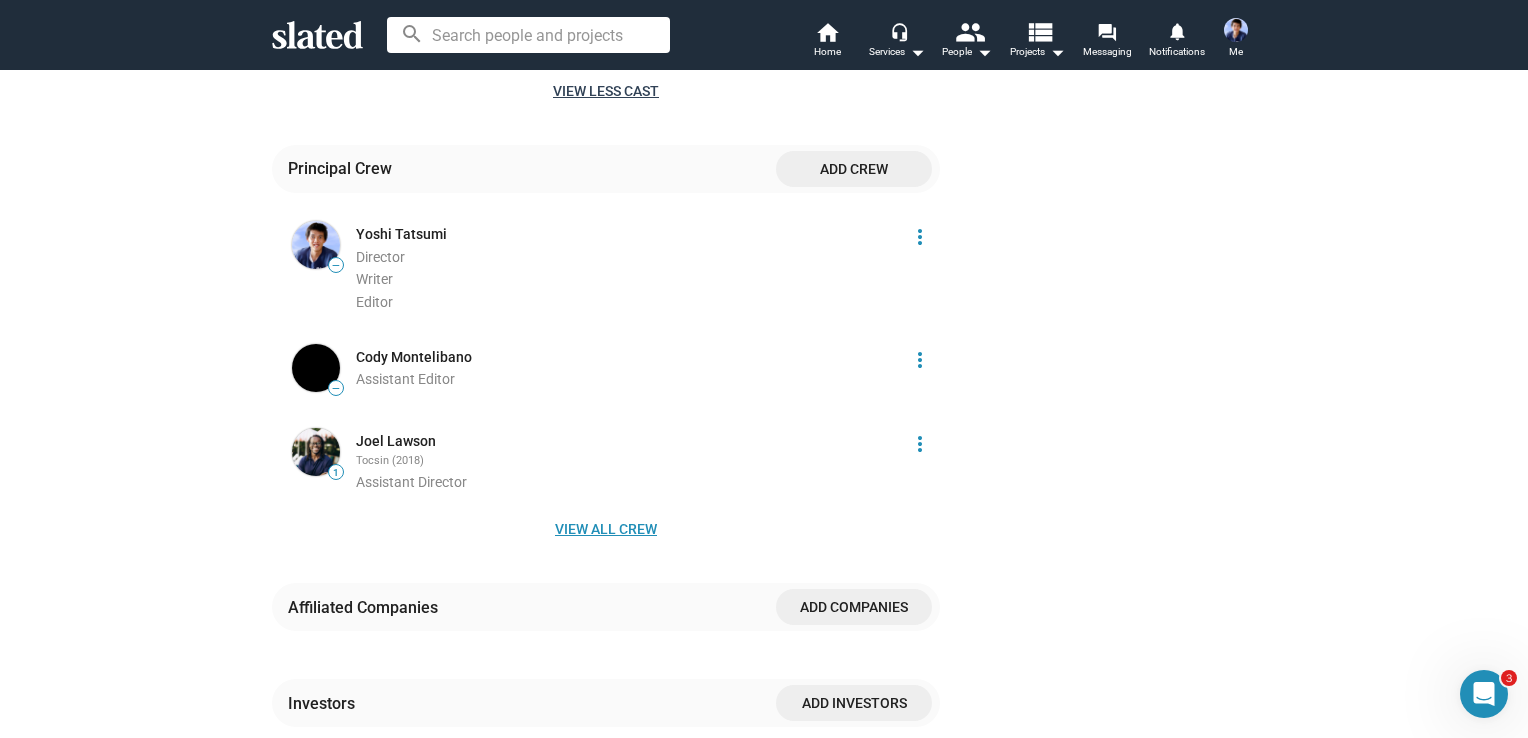 click on "View all crew" 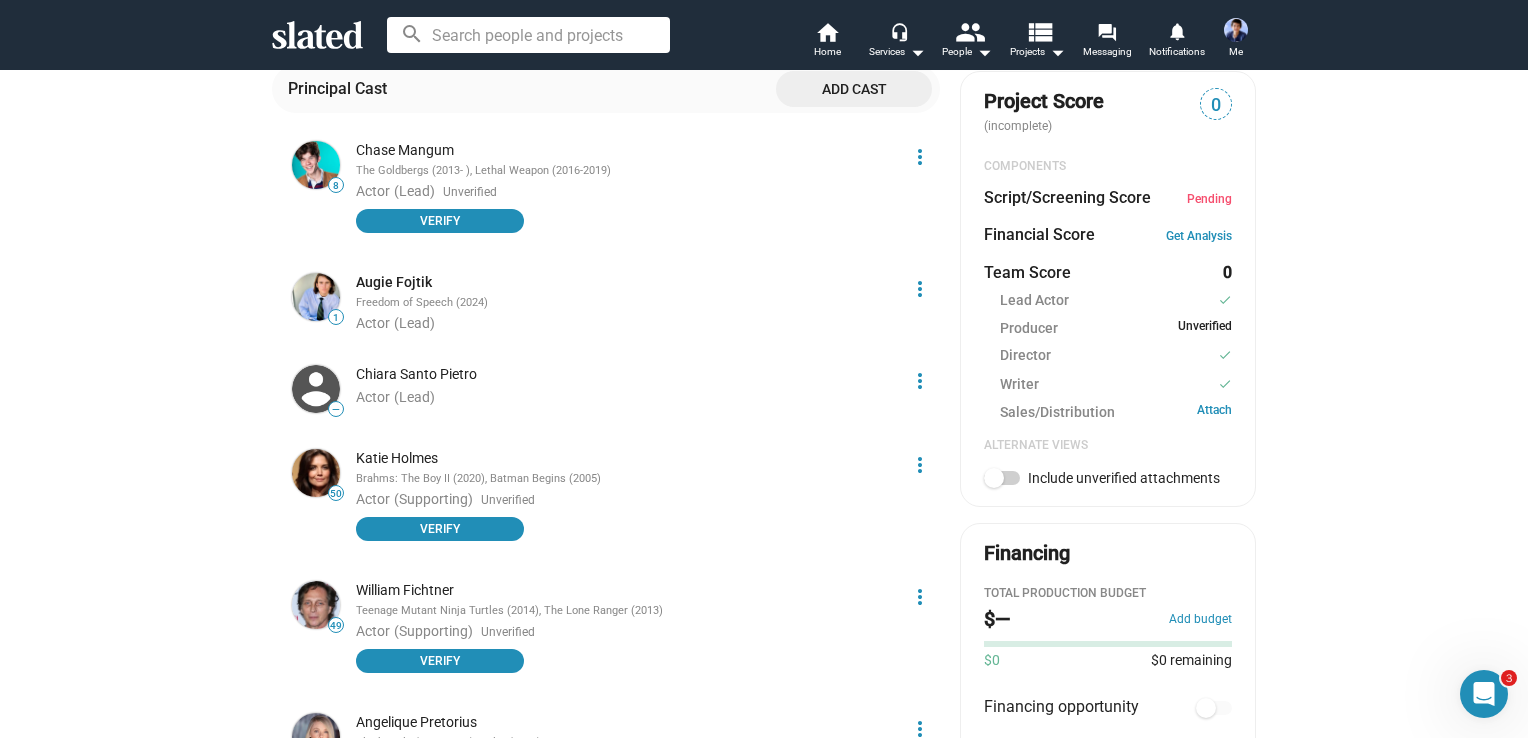 scroll, scrollTop: 700, scrollLeft: 0, axis: vertical 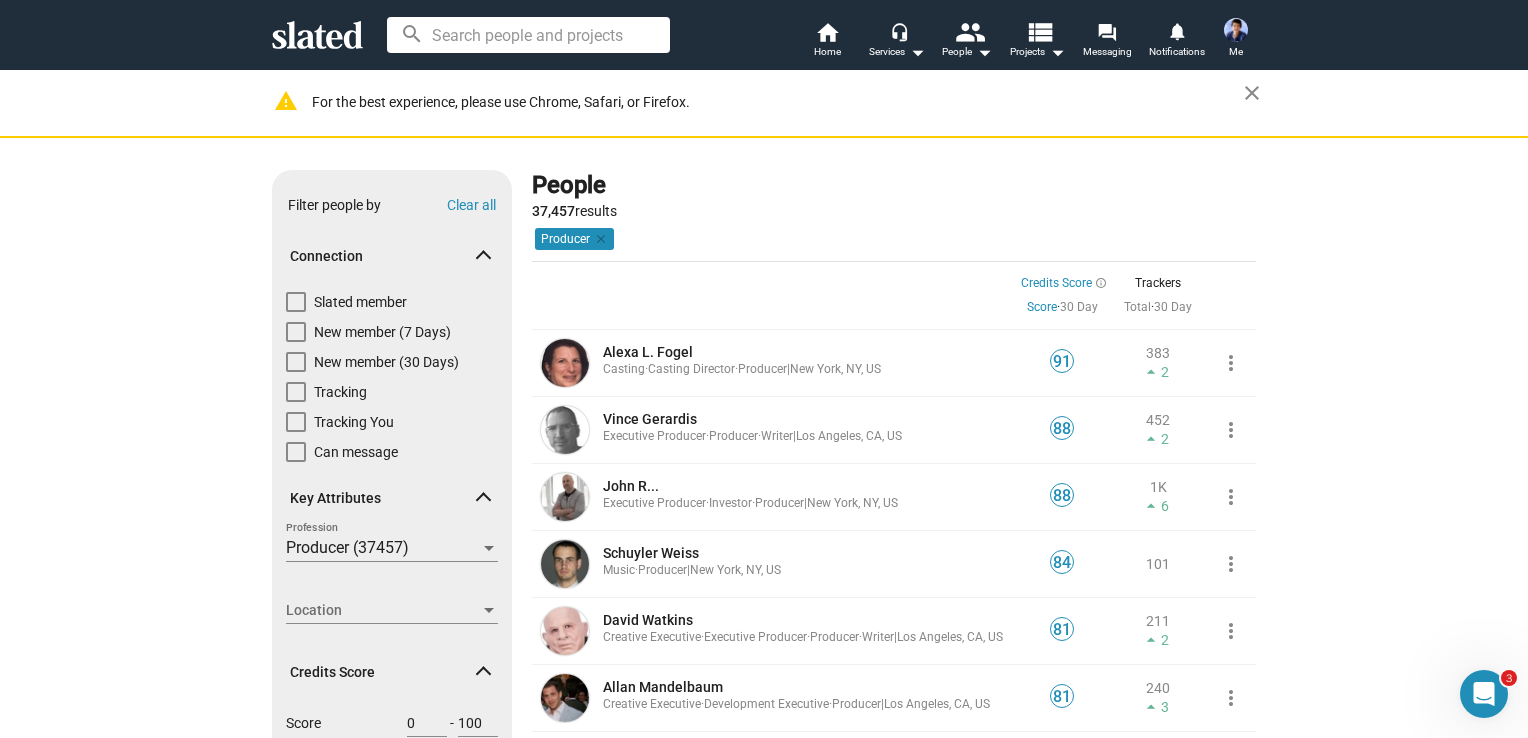click at bounding box center [1236, 30] 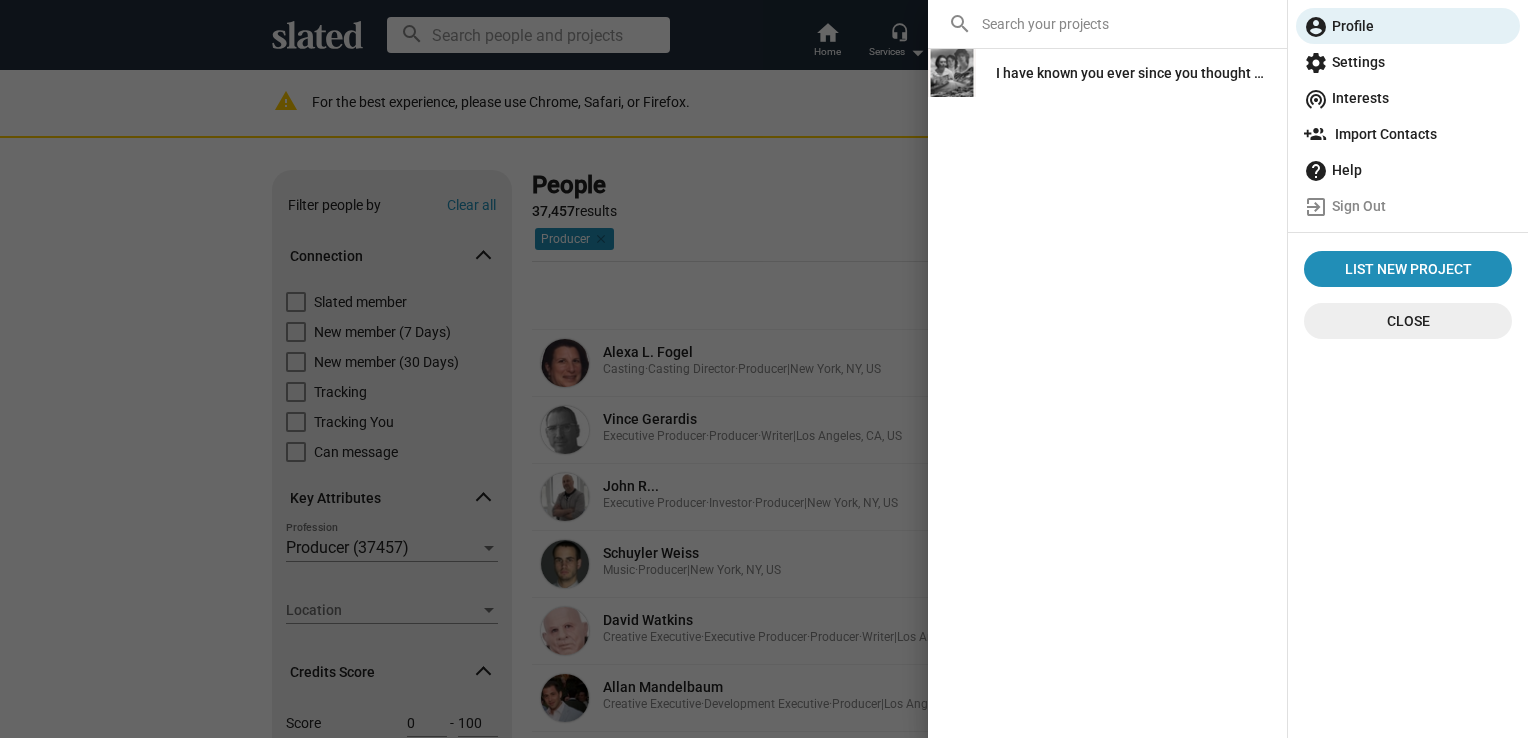 click on "I have known you ever since you thought of me" 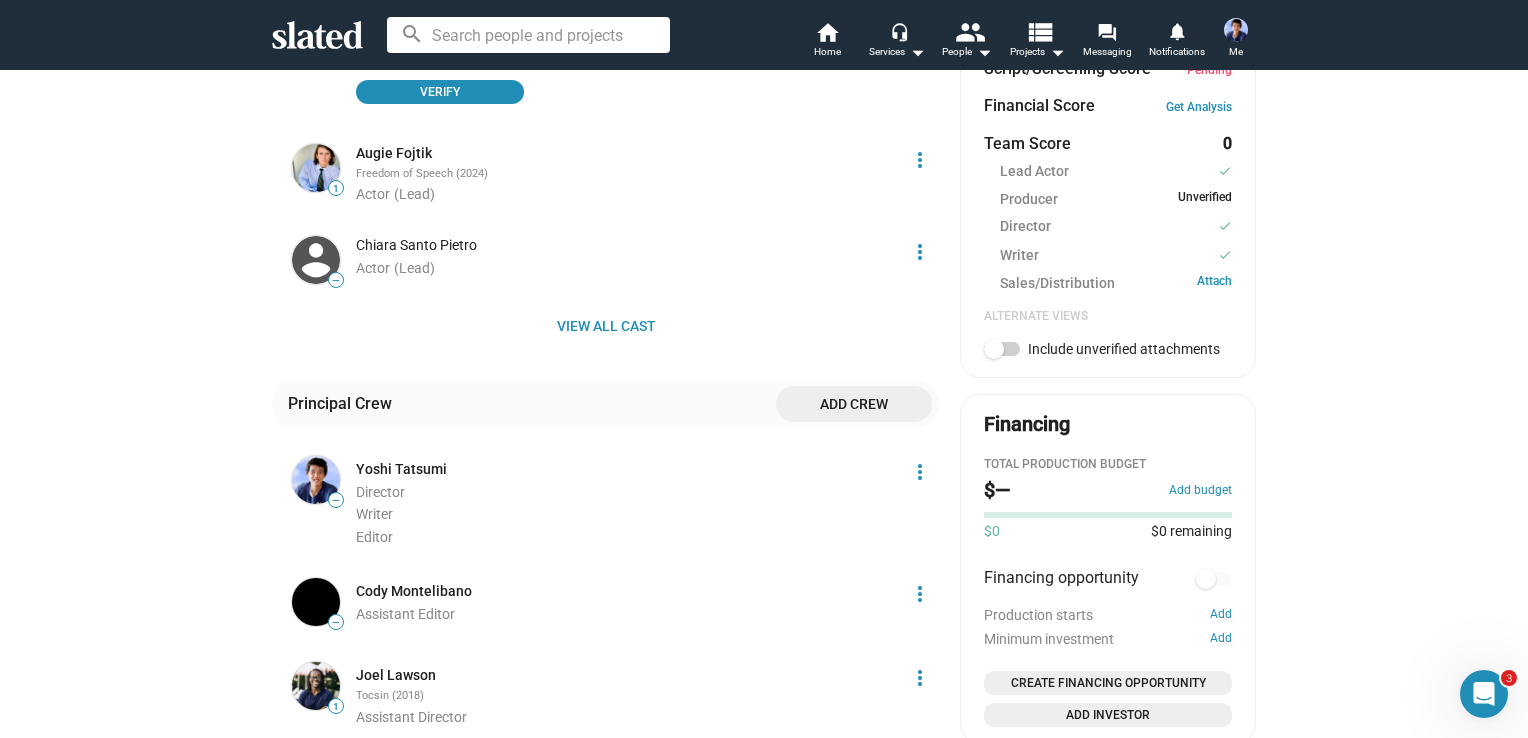 scroll, scrollTop: 848, scrollLeft: 0, axis: vertical 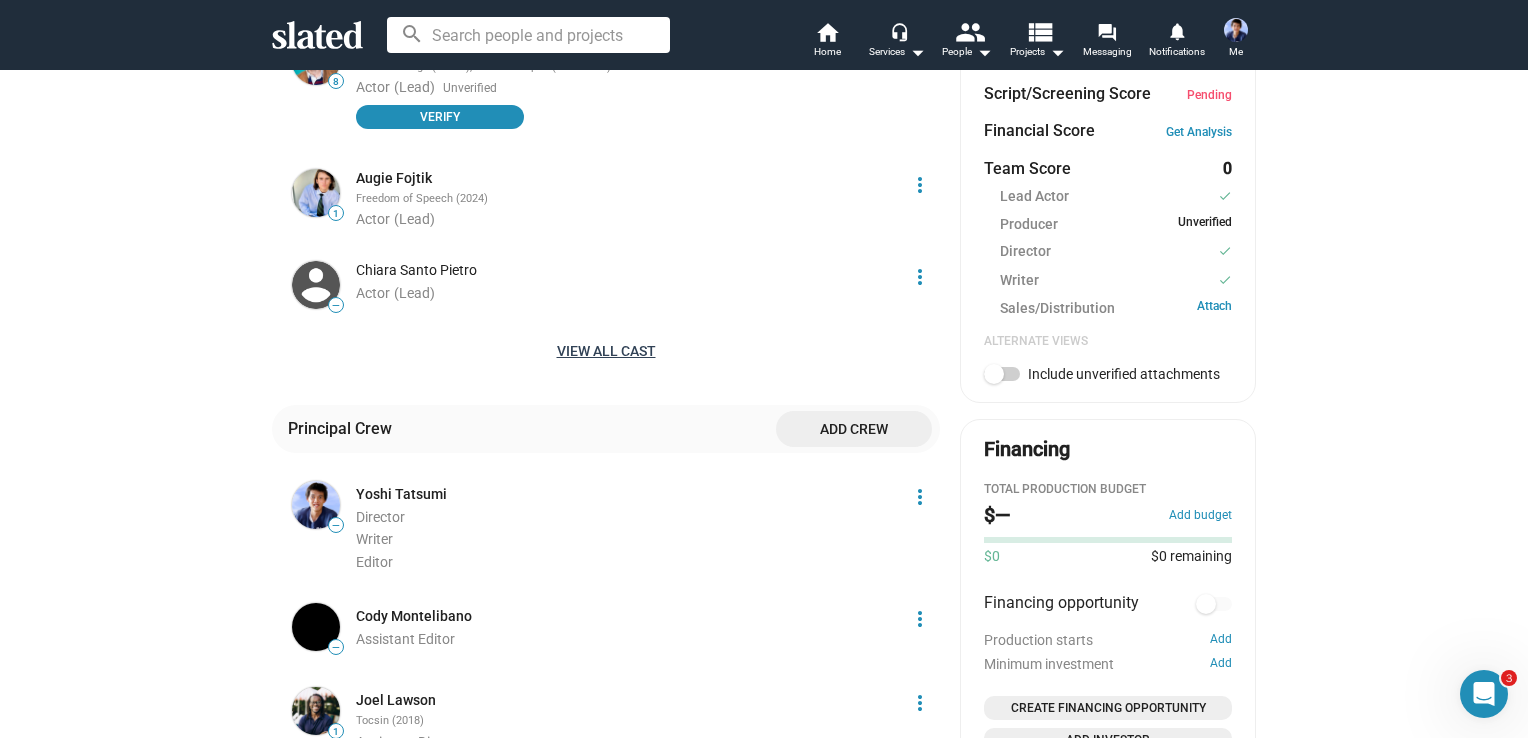 click on "View all cast" 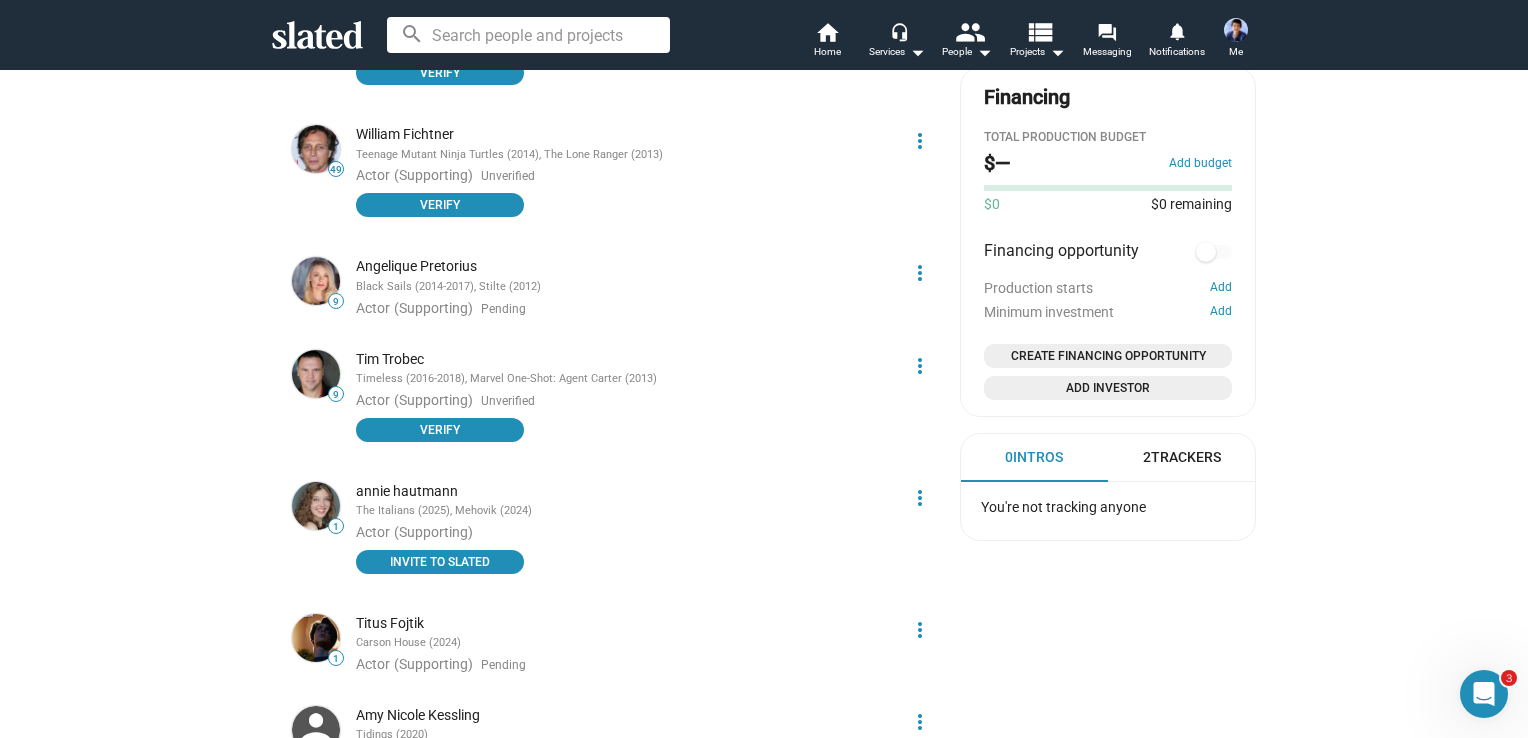 scroll, scrollTop: 1248, scrollLeft: 0, axis: vertical 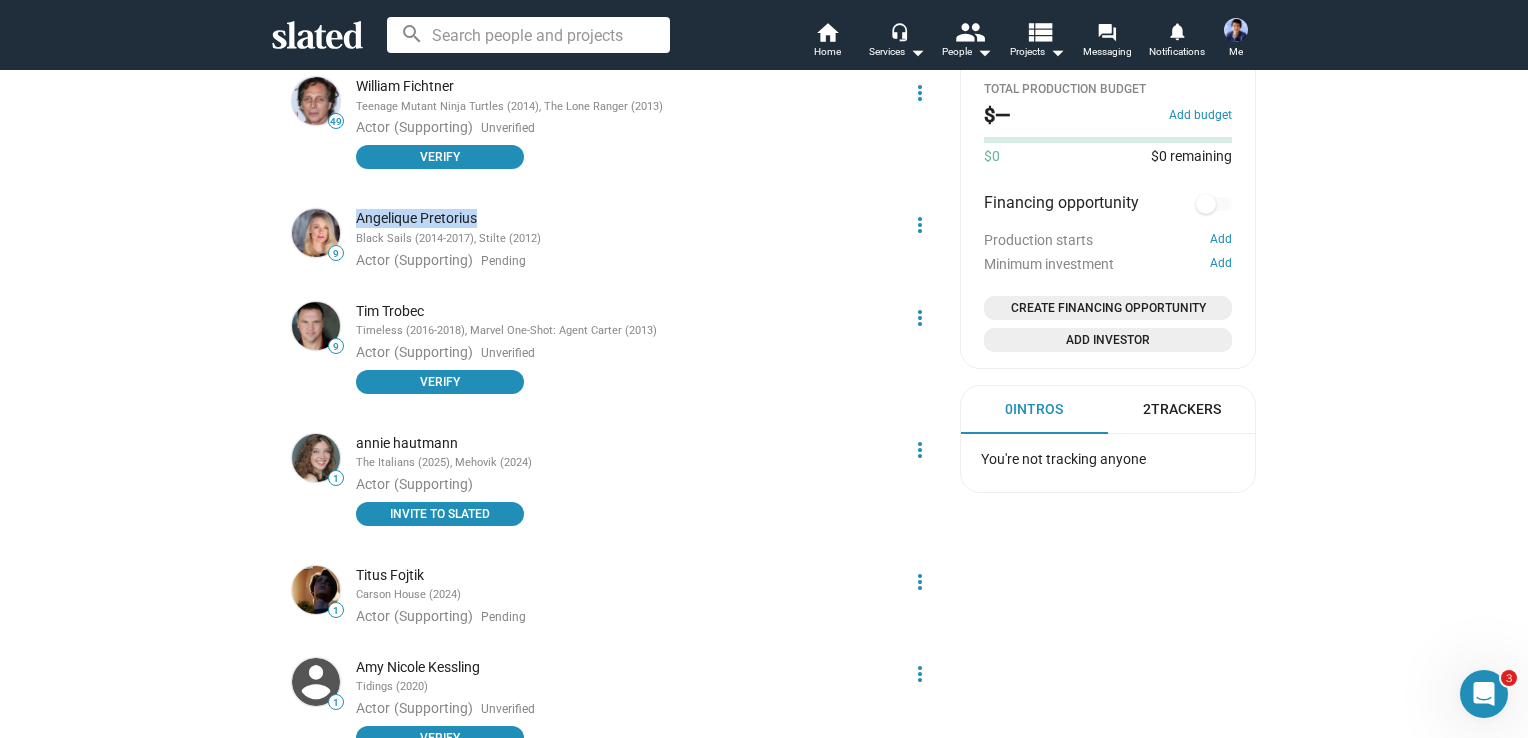 drag, startPoint x: 494, startPoint y: 220, endPoint x: 344, endPoint y: 222, distance: 150.01334 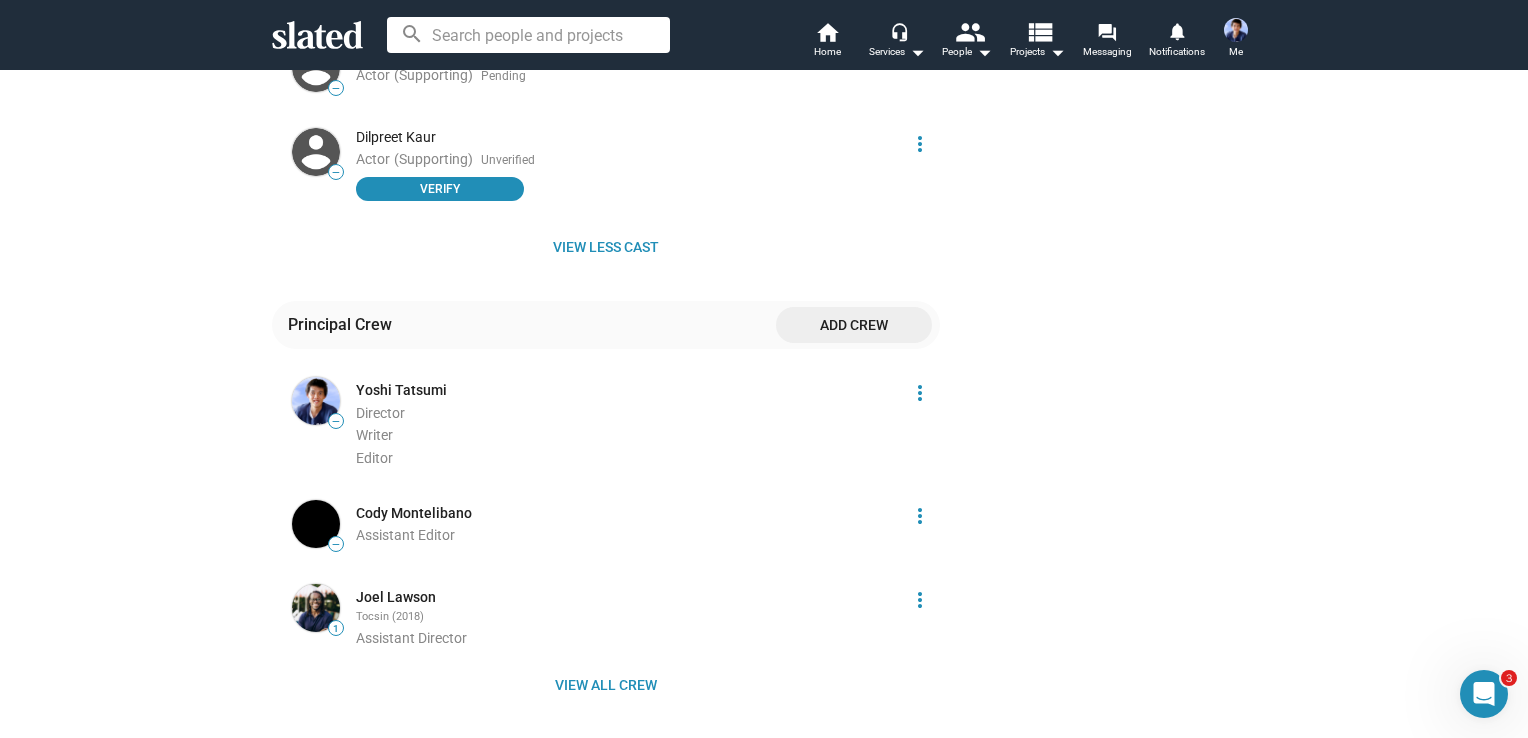 scroll, scrollTop: 2448, scrollLeft: 0, axis: vertical 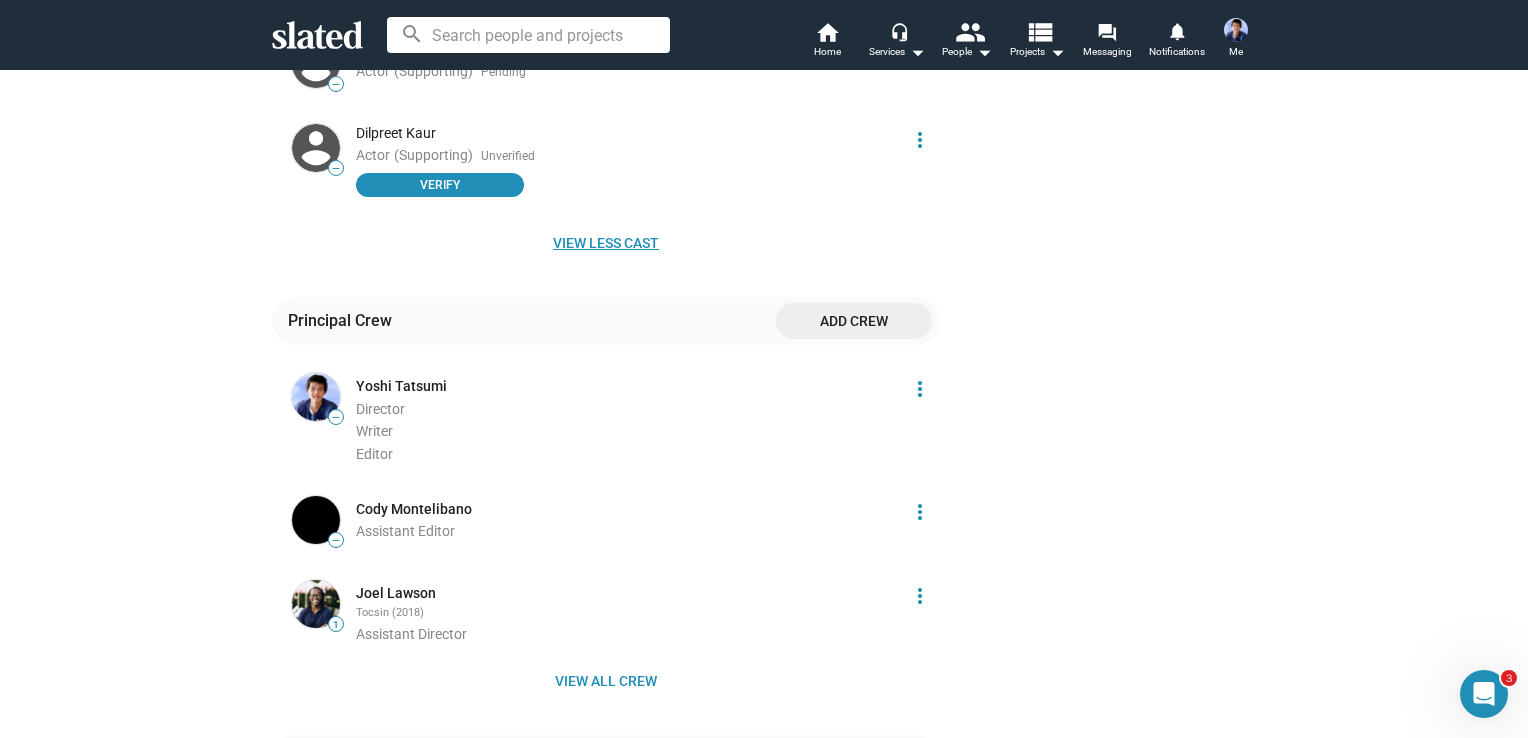 click on "View less cast" 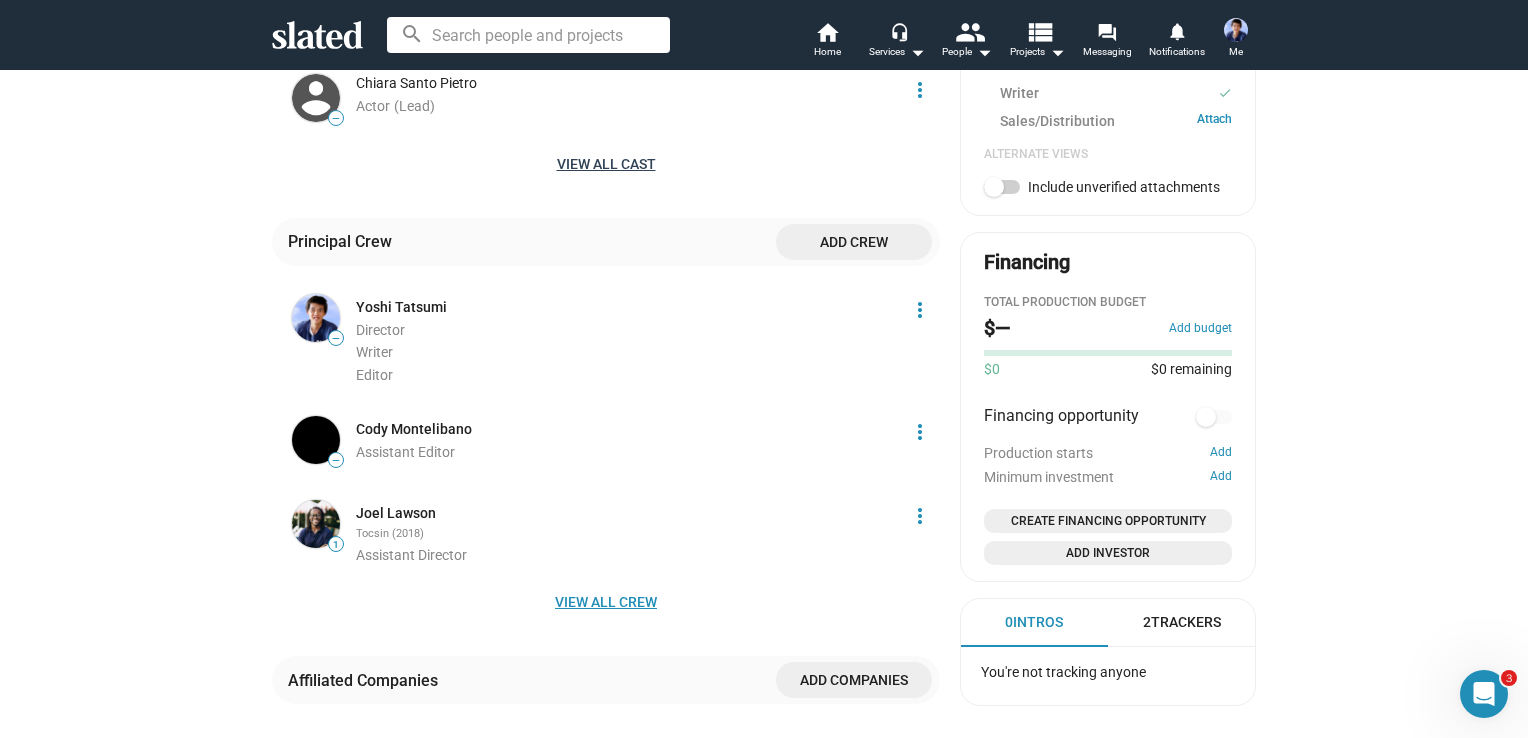 scroll, scrollTop: 1020, scrollLeft: 0, axis: vertical 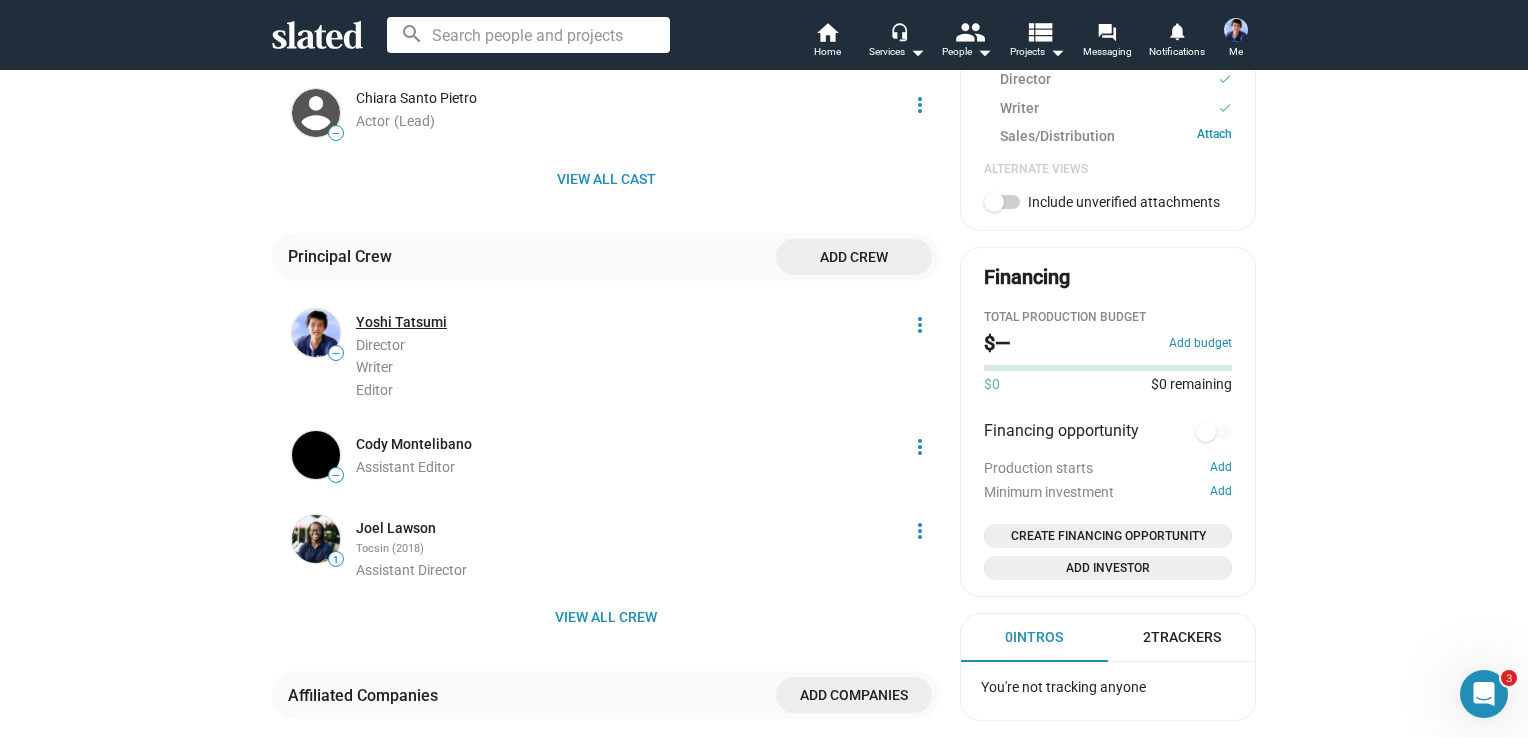 click on "Yoshi Tatsumi" 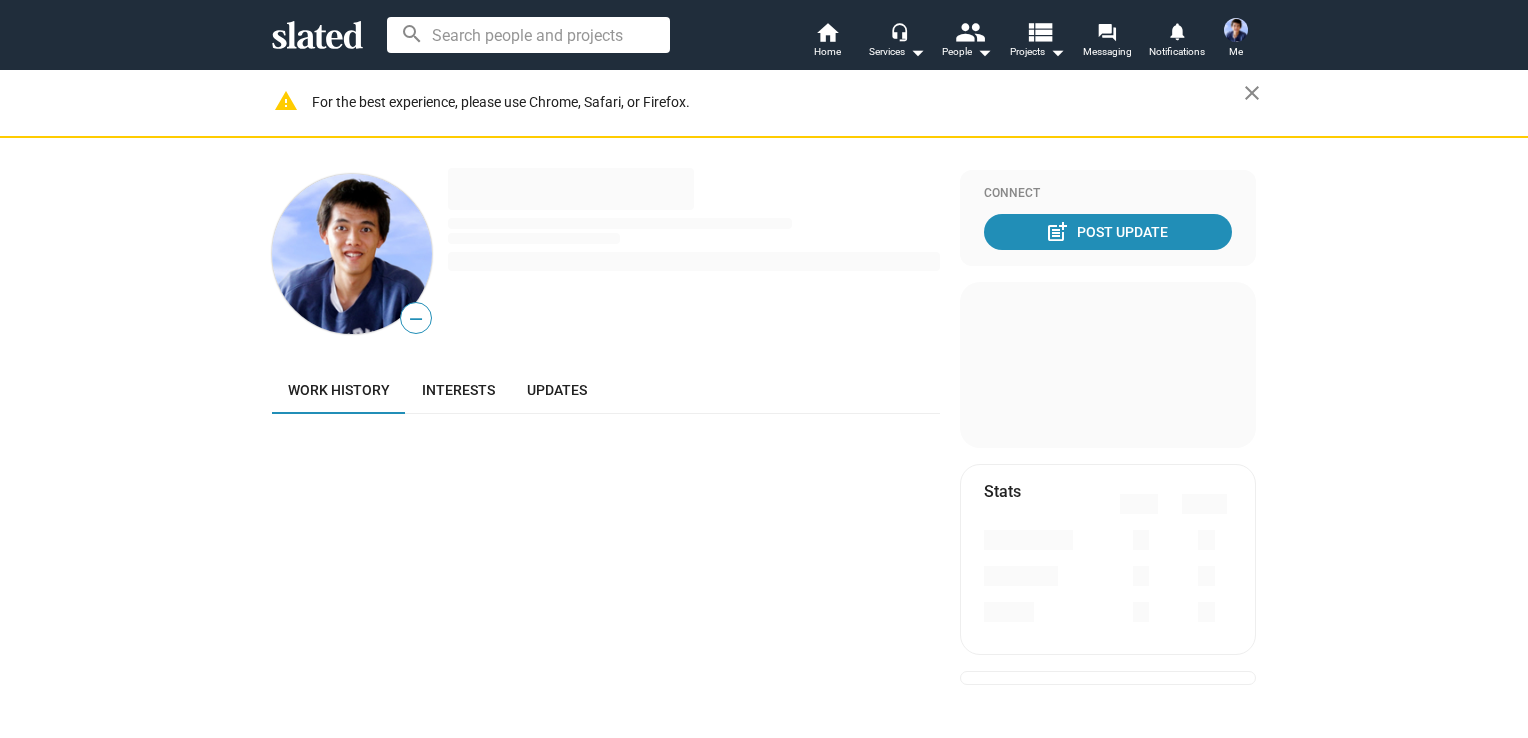scroll, scrollTop: 0, scrollLeft: 0, axis: both 